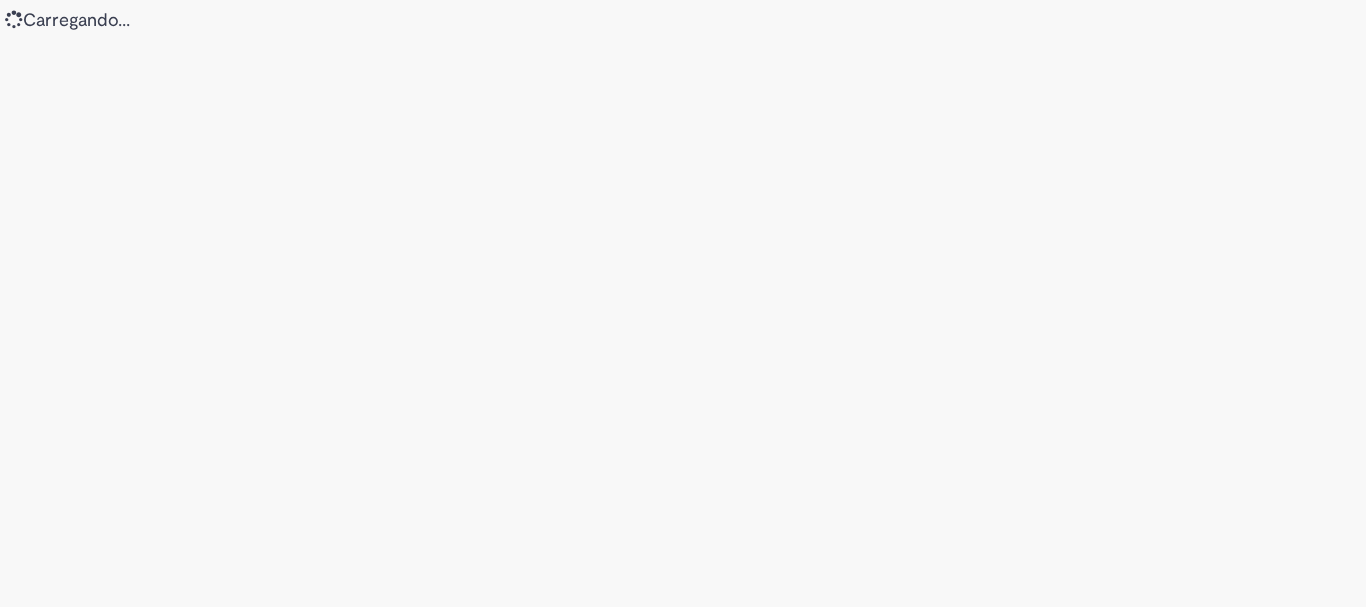 scroll, scrollTop: 0, scrollLeft: 0, axis: both 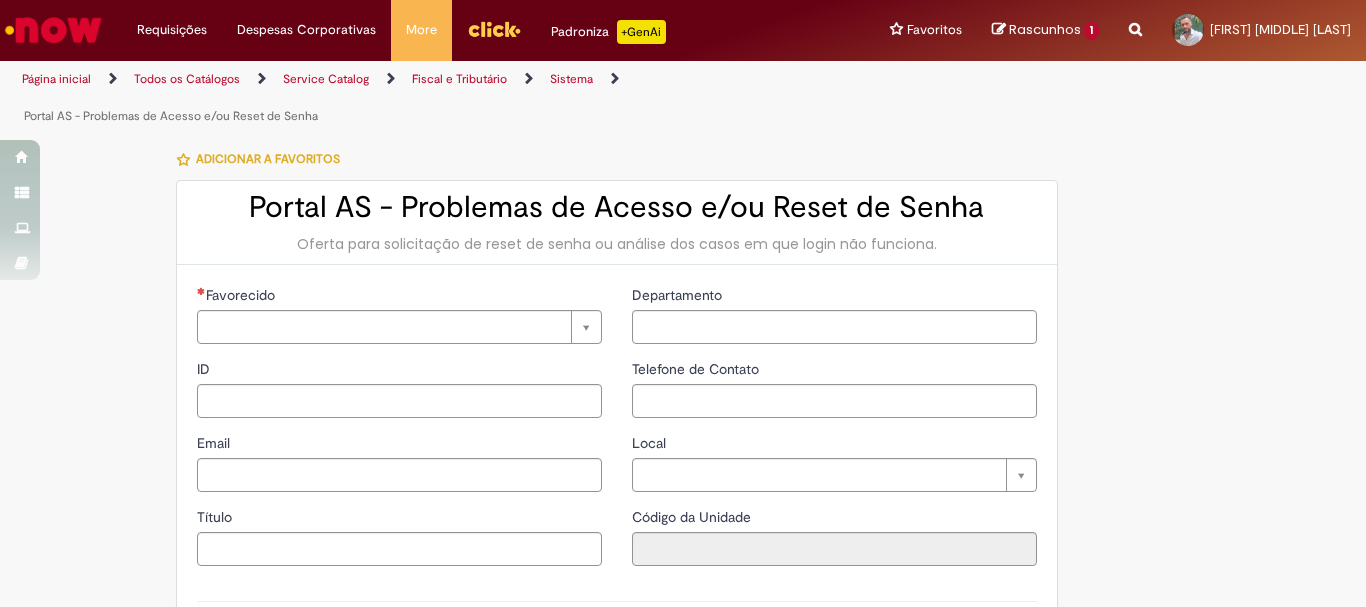 type on "********" 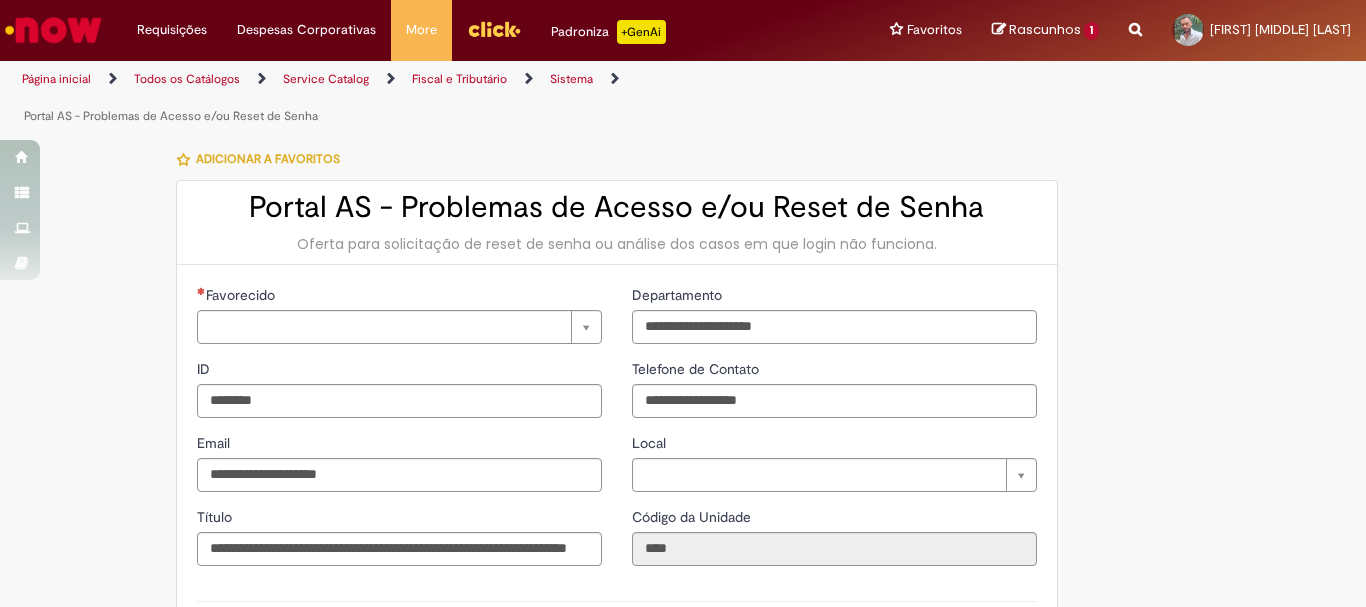type on "**********" 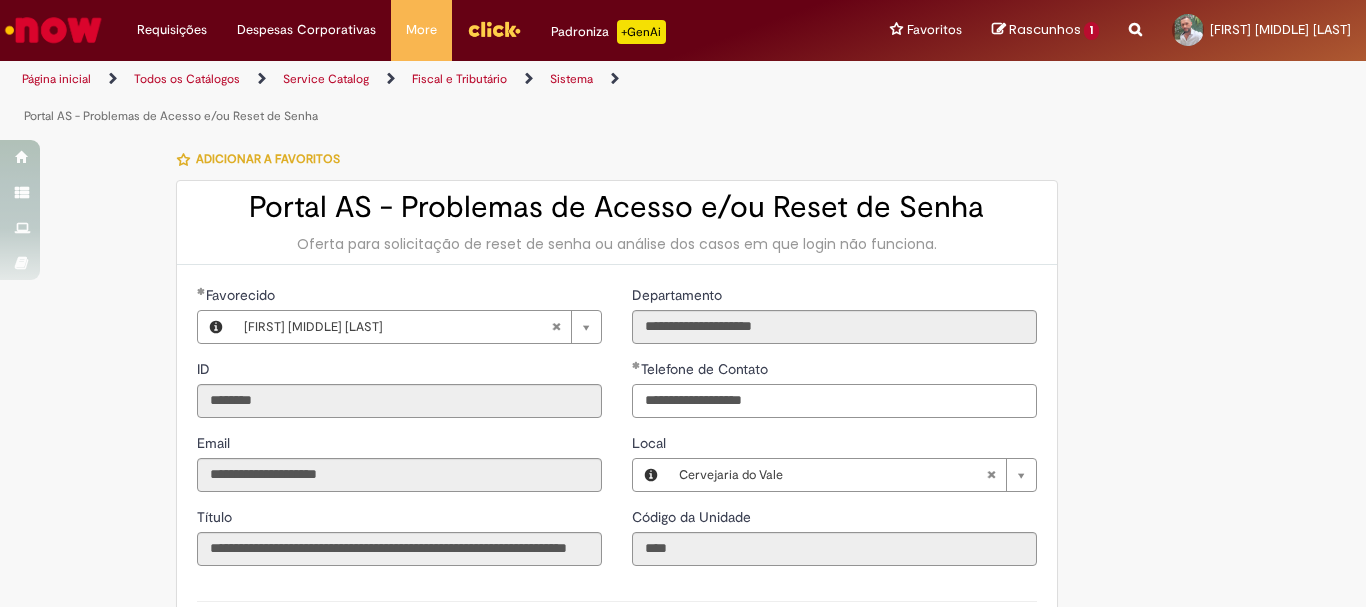 click on "**********" at bounding box center (834, 401) 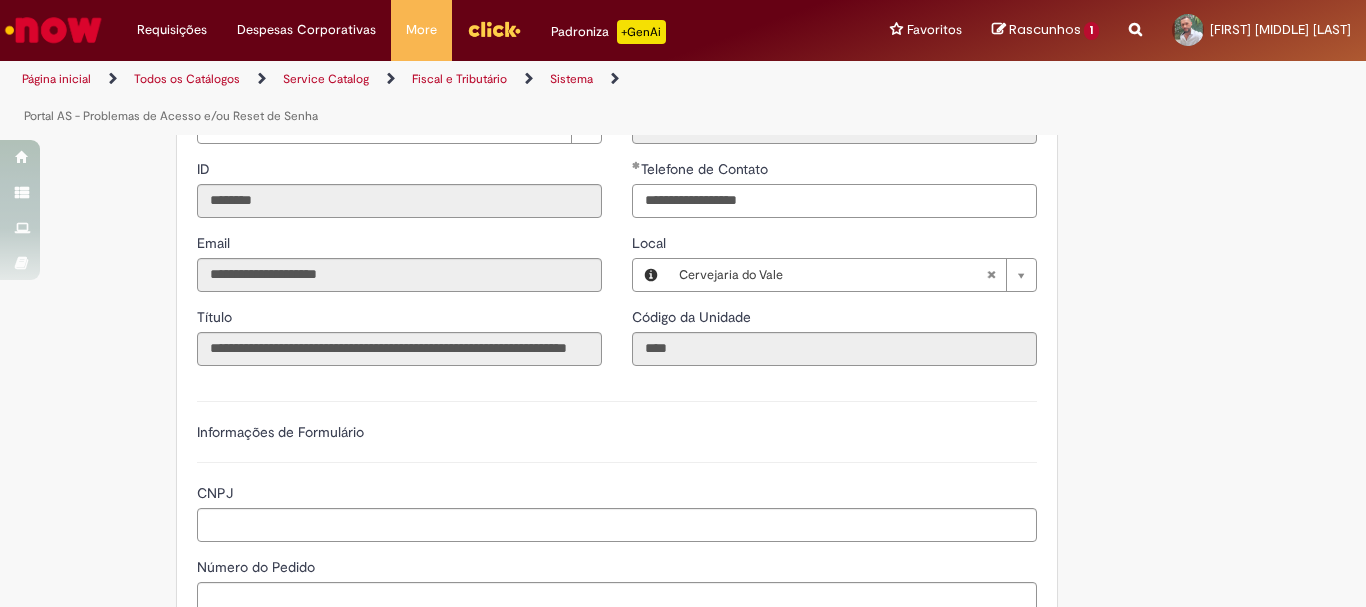 scroll, scrollTop: 400, scrollLeft: 0, axis: vertical 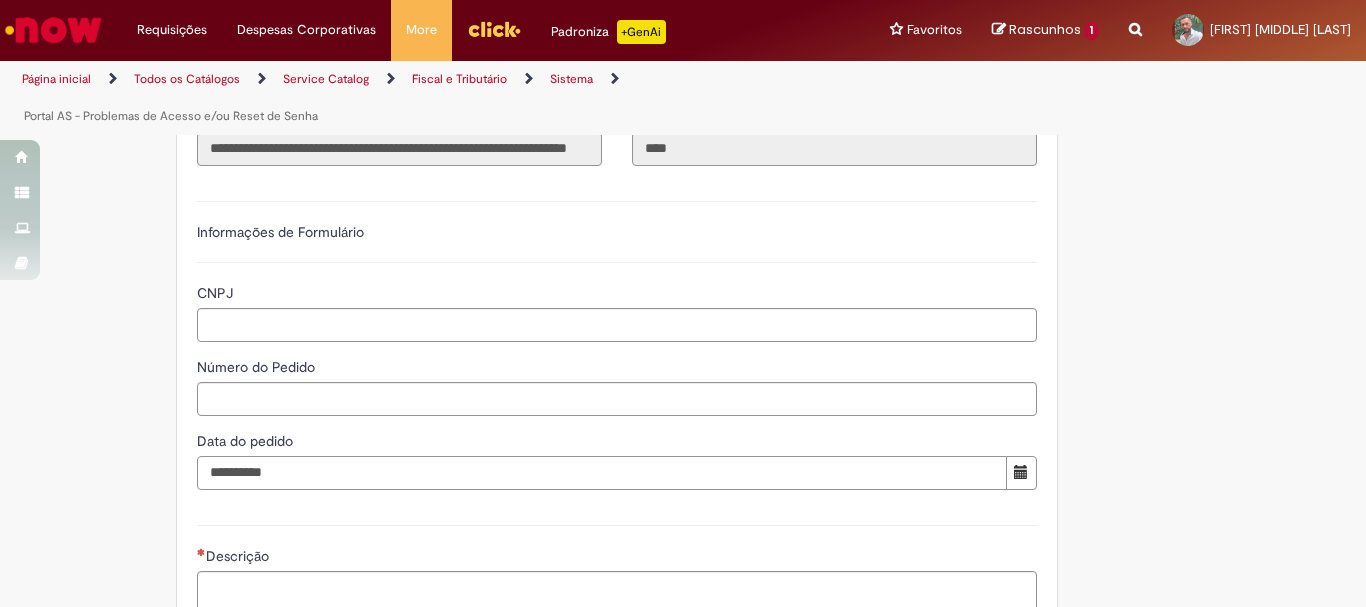 click on "Data do pedido" at bounding box center (602, 473) 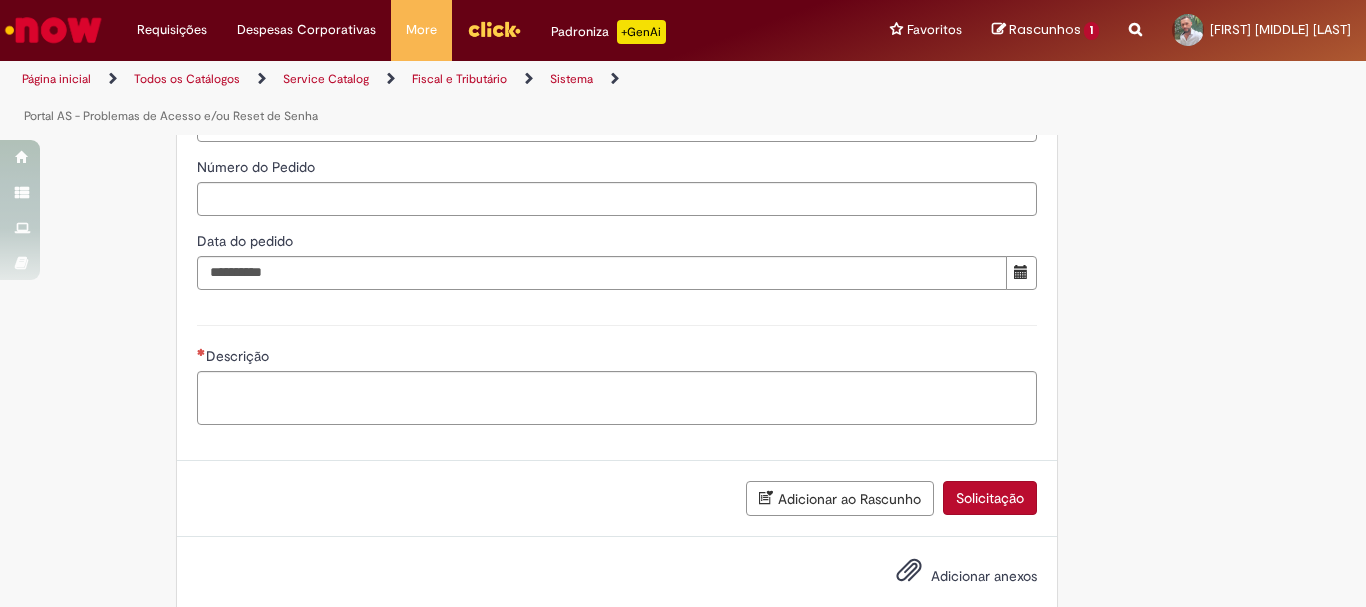 click on "Adicionar ao Rascunho" at bounding box center (840, 498) 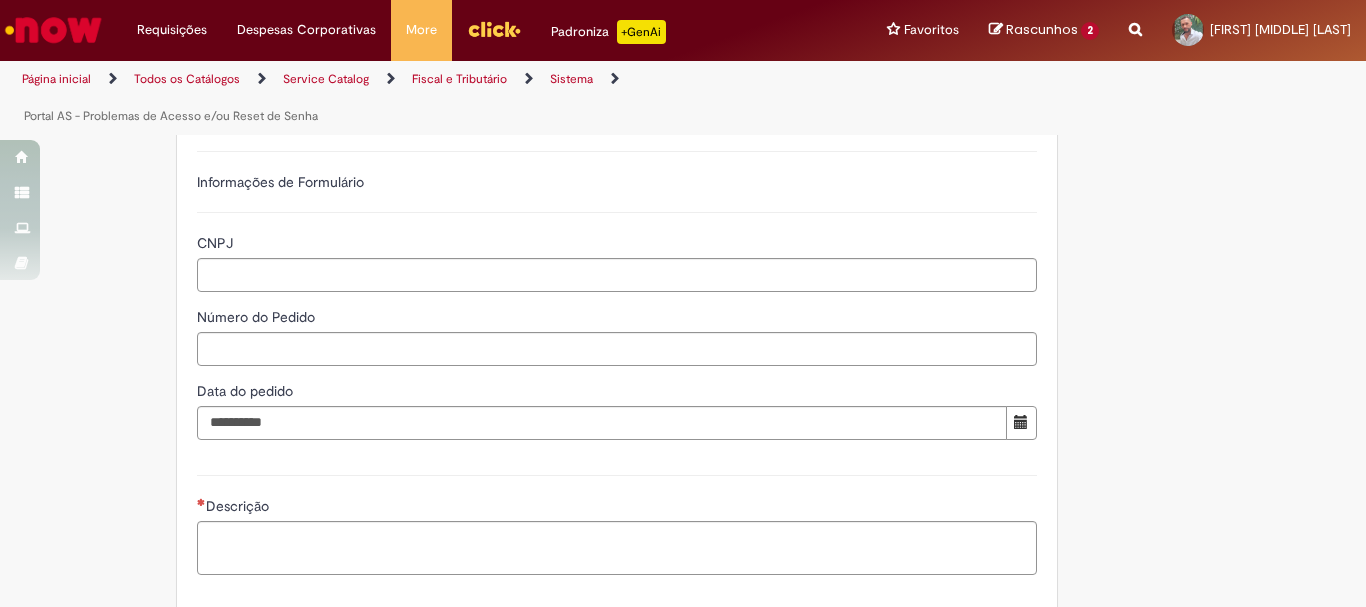 scroll, scrollTop: 0, scrollLeft: 0, axis: both 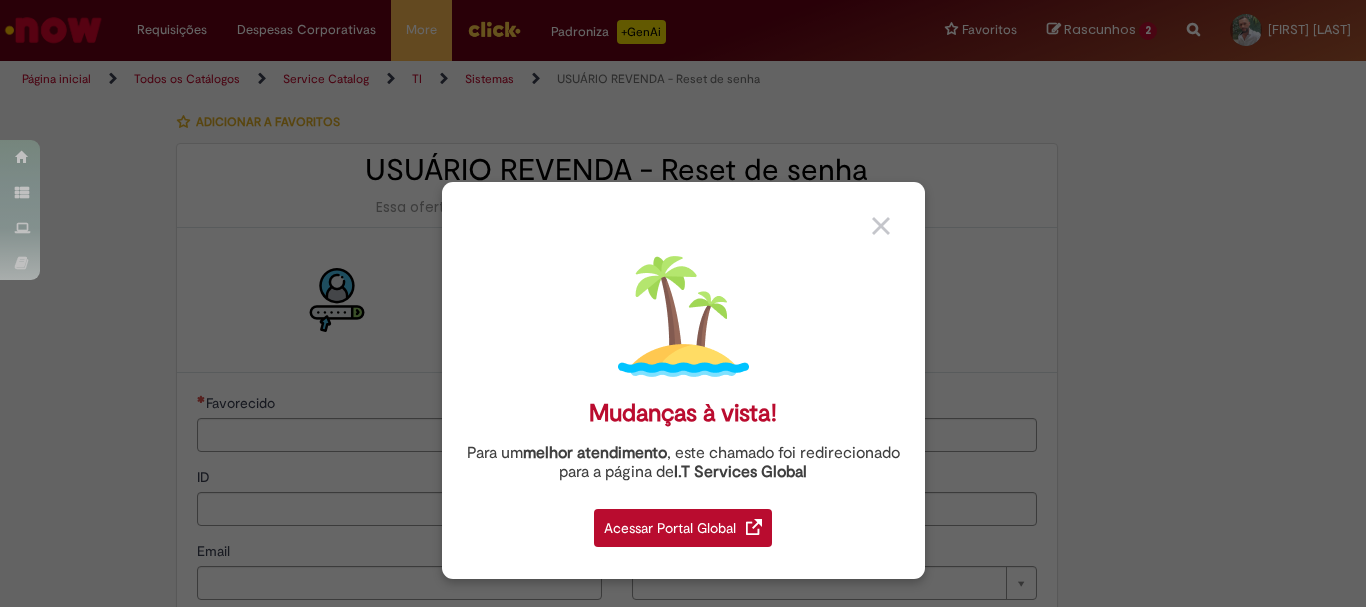 type on "********" 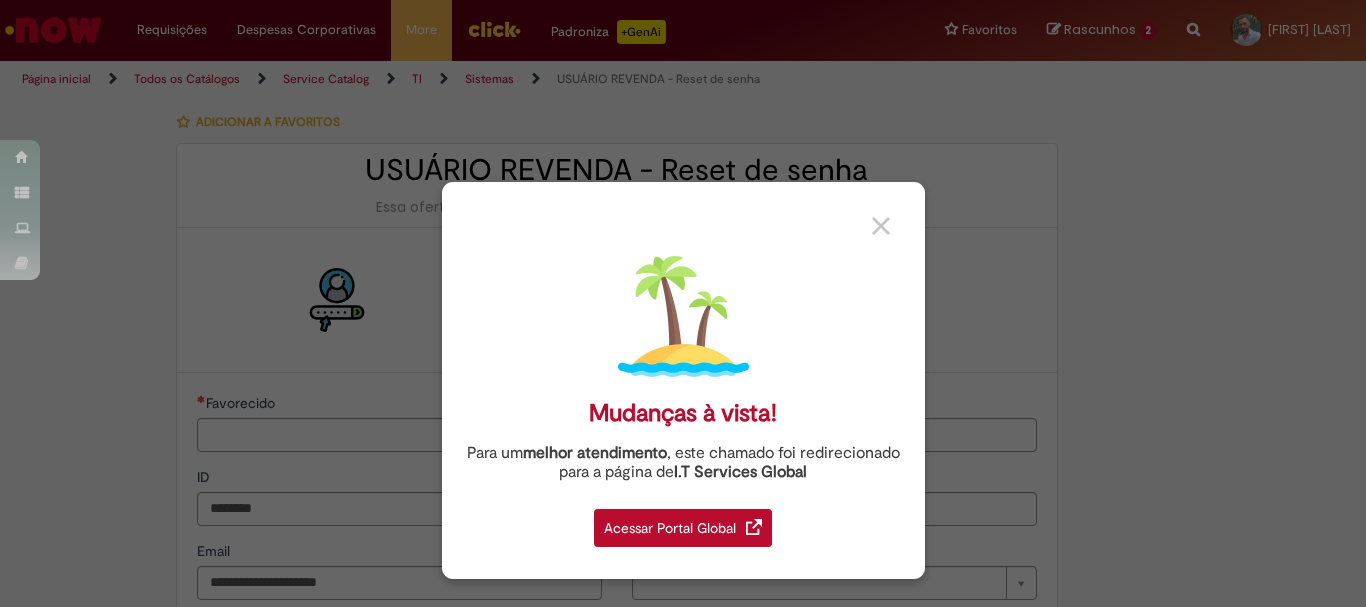 type on "**********" 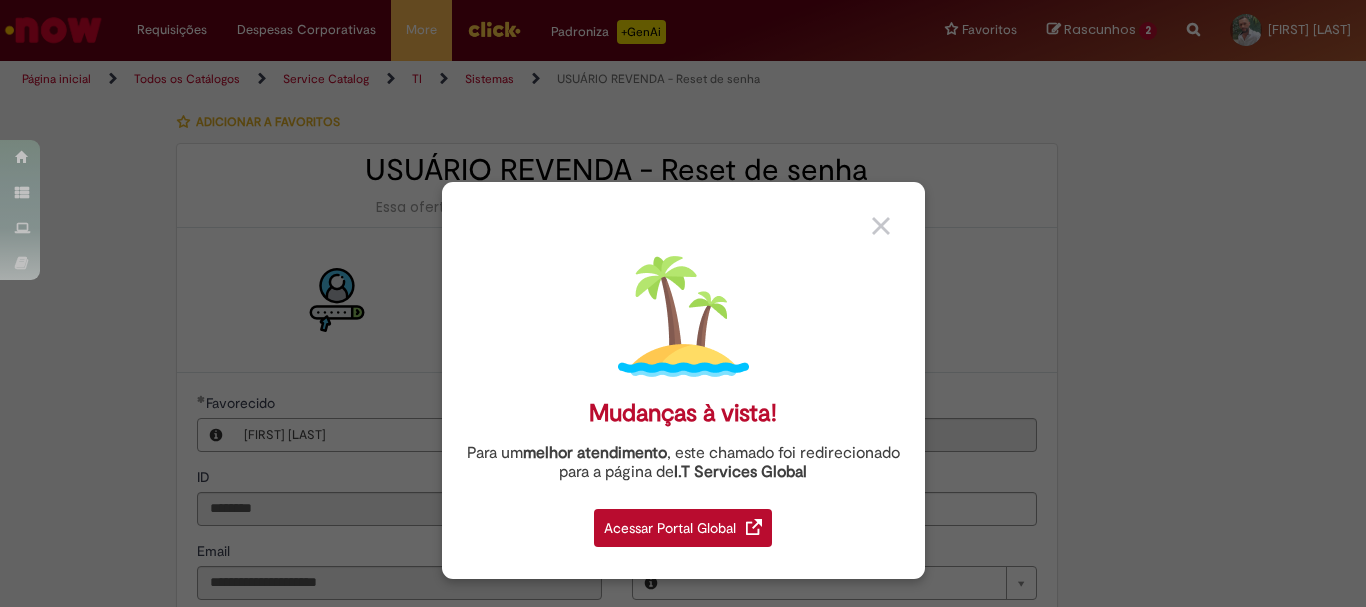 type on "**********" 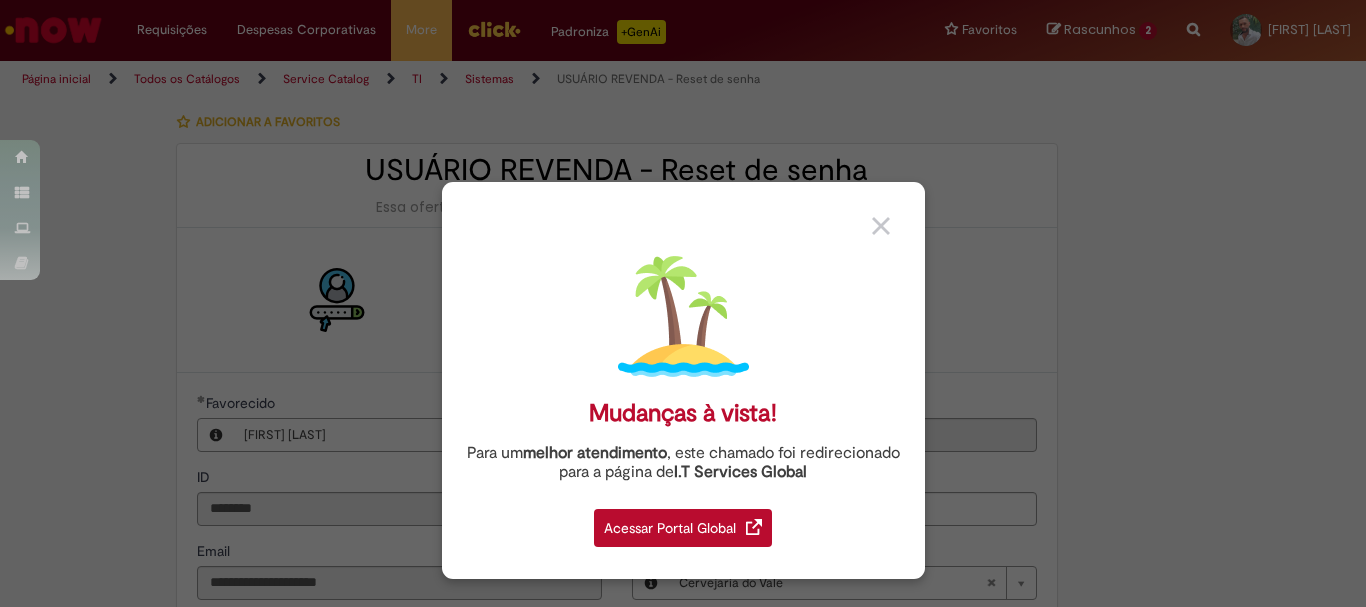 click at bounding box center [881, 226] 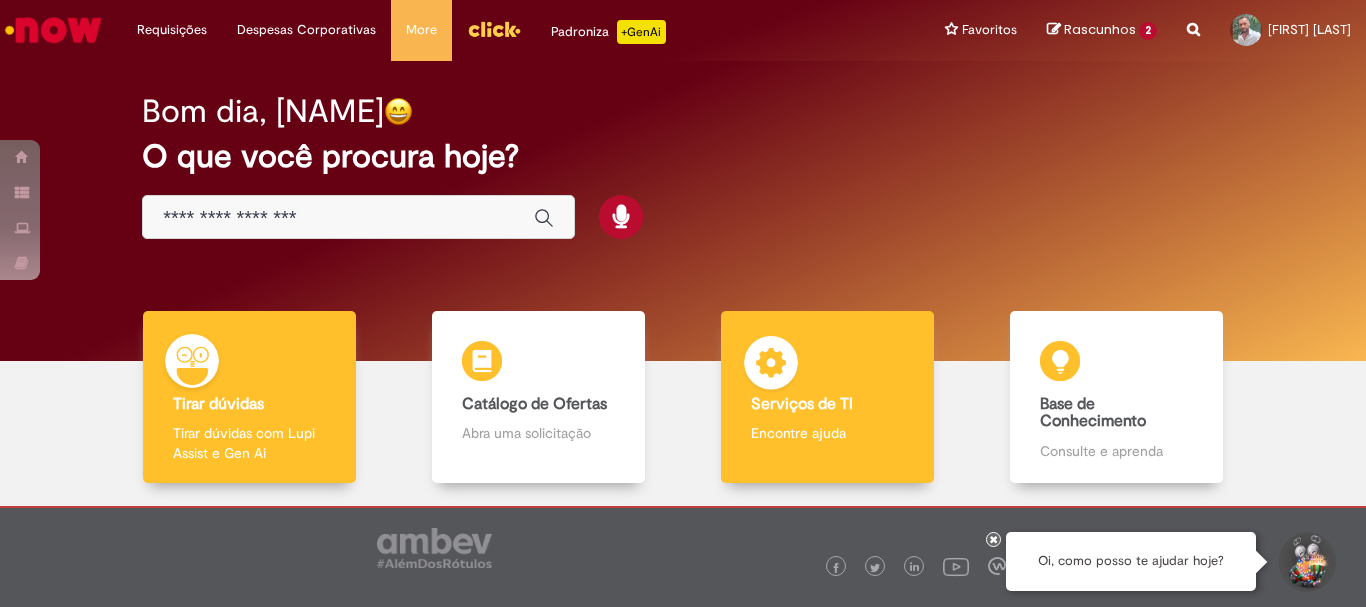 click on "Serviços de TI
Serviços de TI
Encontre ajuda" at bounding box center (827, 397) 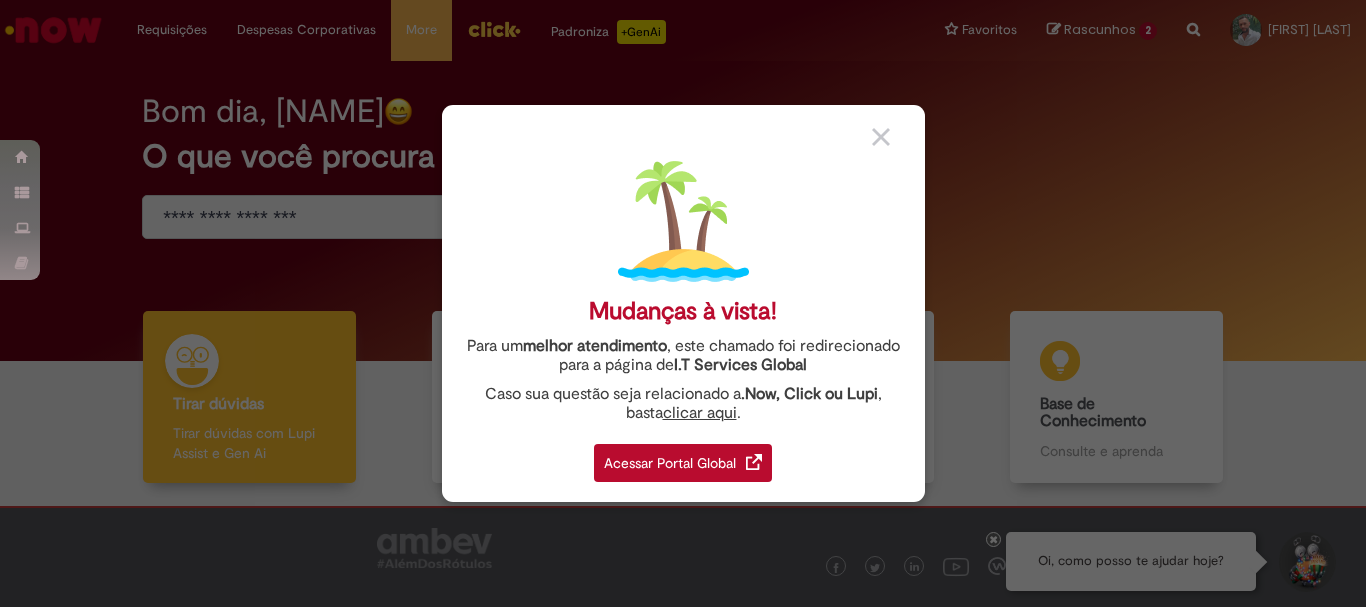 click at bounding box center (891, 135) 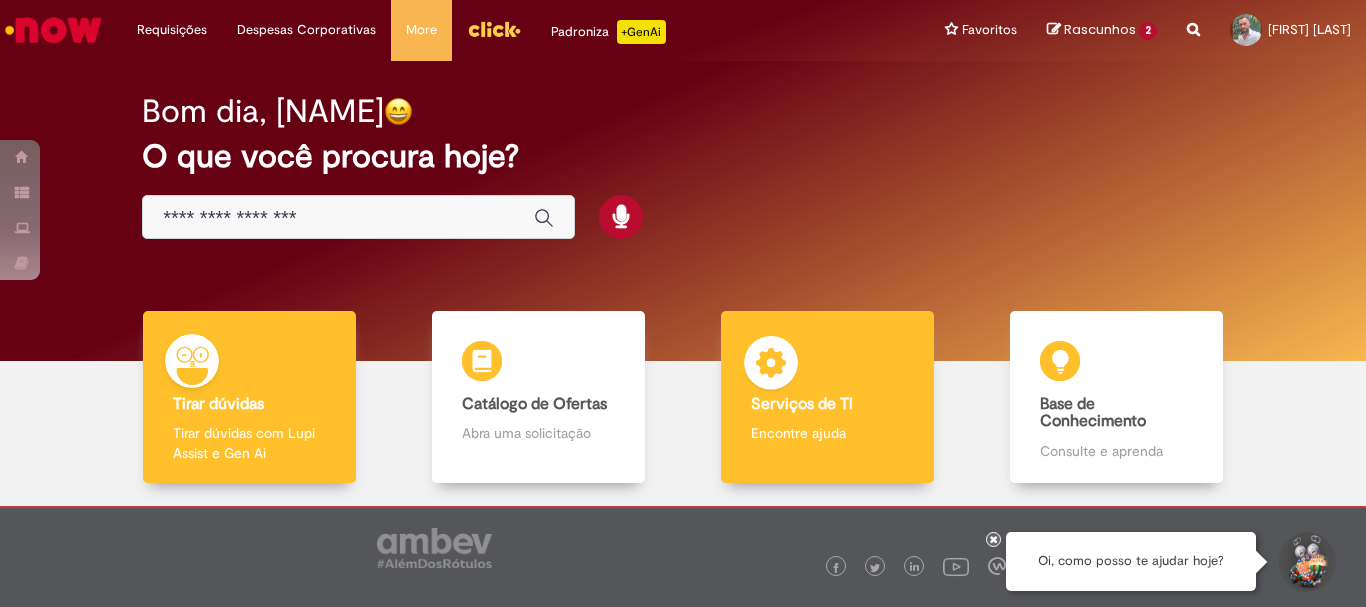 scroll, scrollTop: 98, scrollLeft: 0, axis: vertical 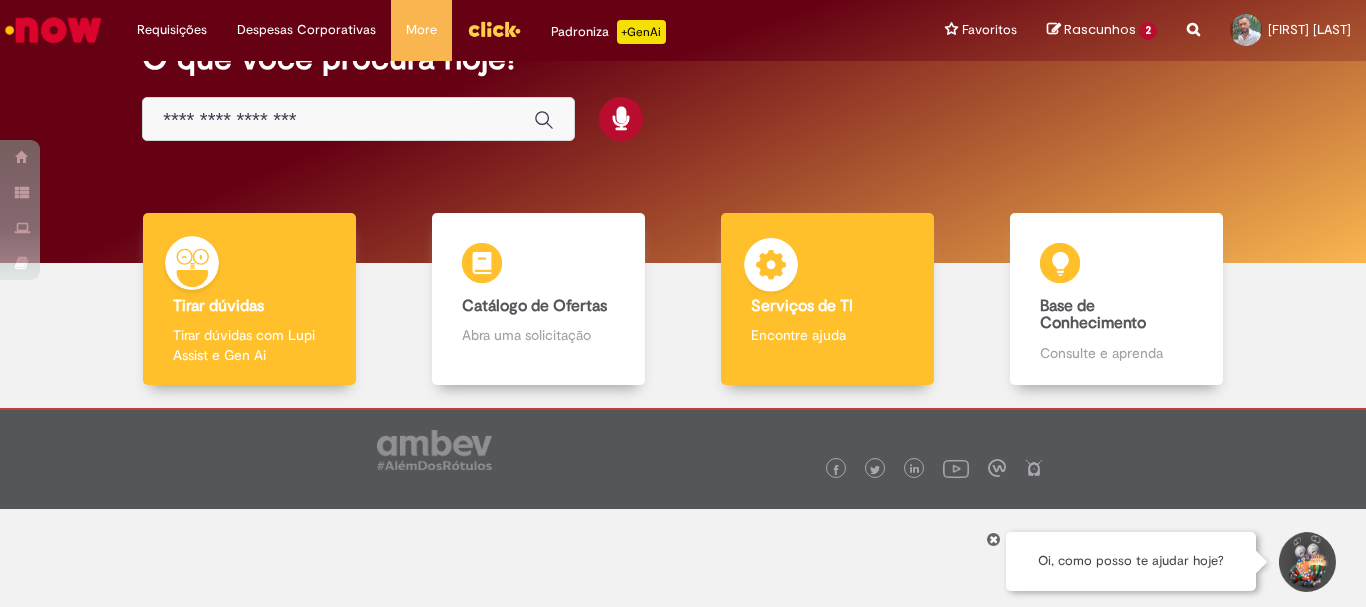 click on "Serviços de TI" at bounding box center [802, 306] 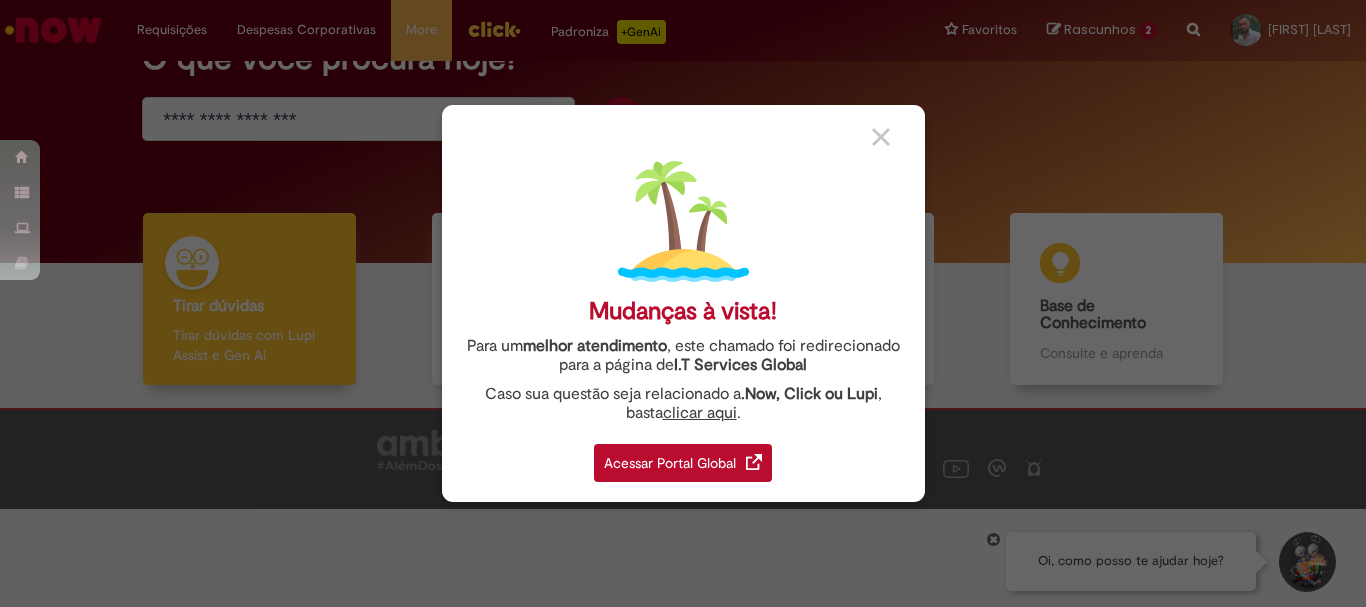 click at bounding box center (881, 137) 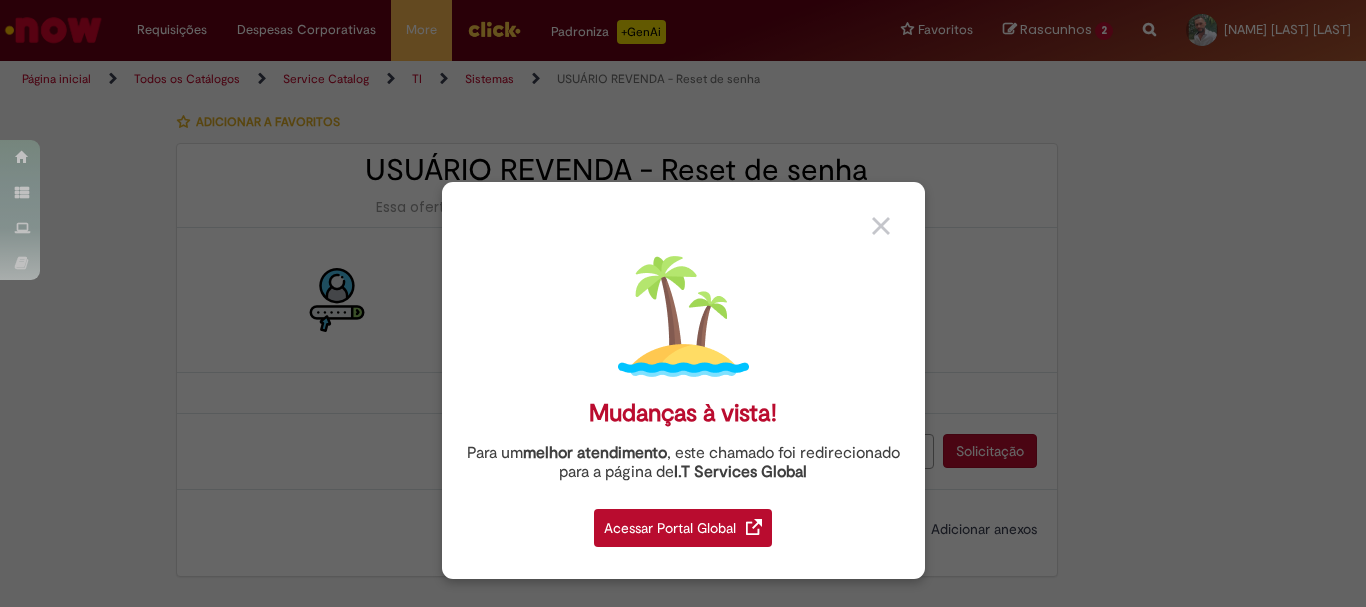 scroll, scrollTop: 0, scrollLeft: 0, axis: both 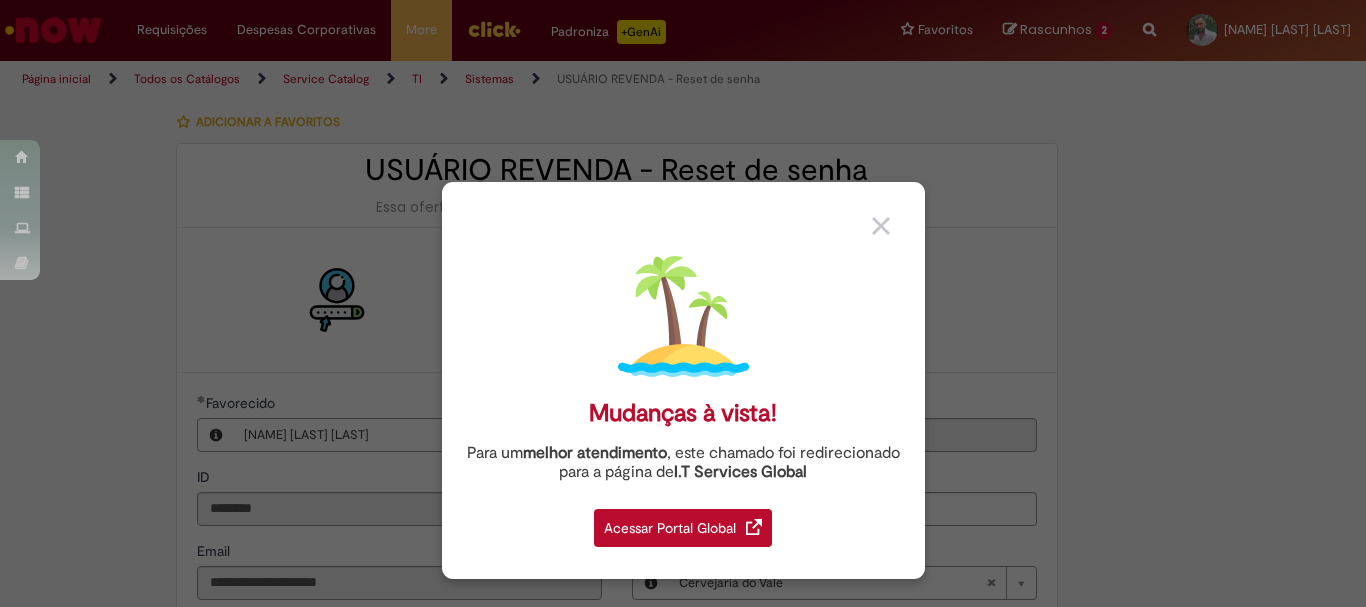 click at bounding box center (881, 226) 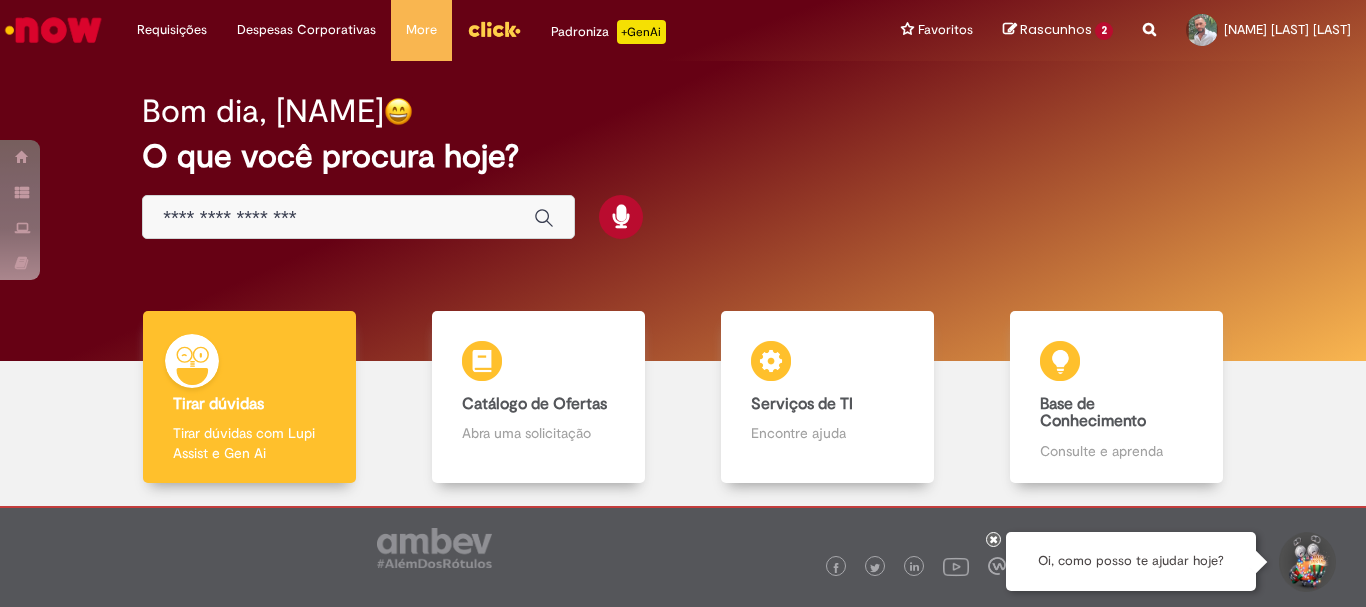 scroll, scrollTop: 98, scrollLeft: 0, axis: vertical 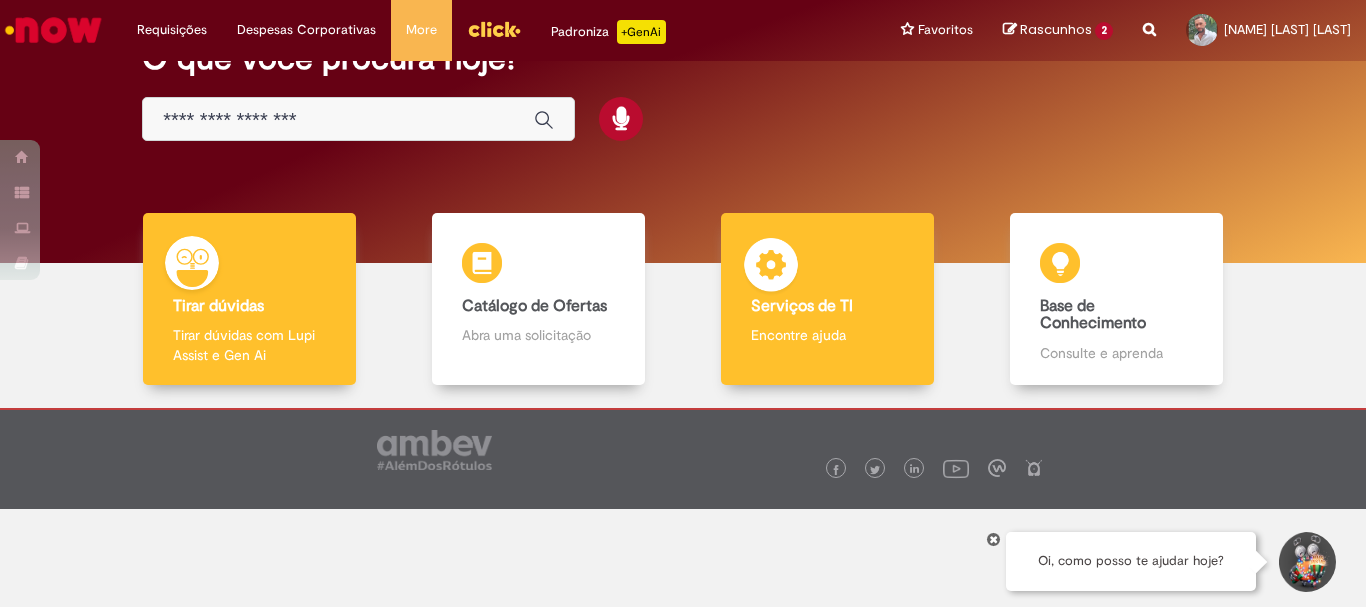 click on "Serviços de TI" at bounding box center (802, 306) 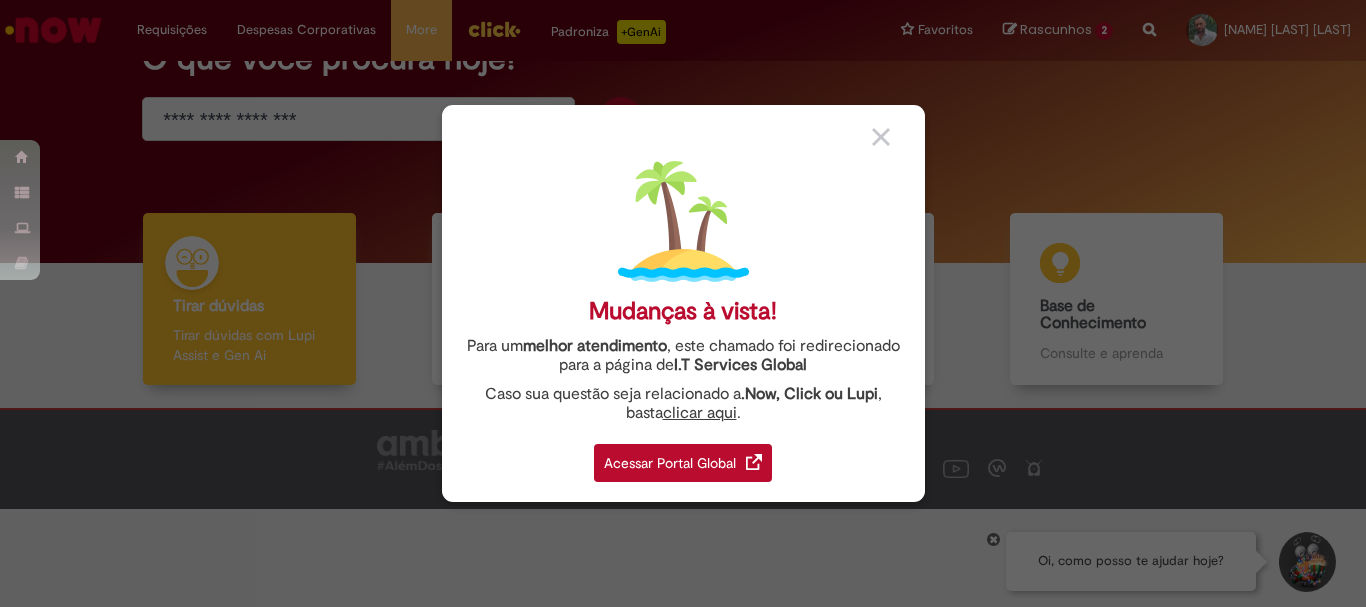 click on "Acessar Portal Global" at bounding box center [683, 463] 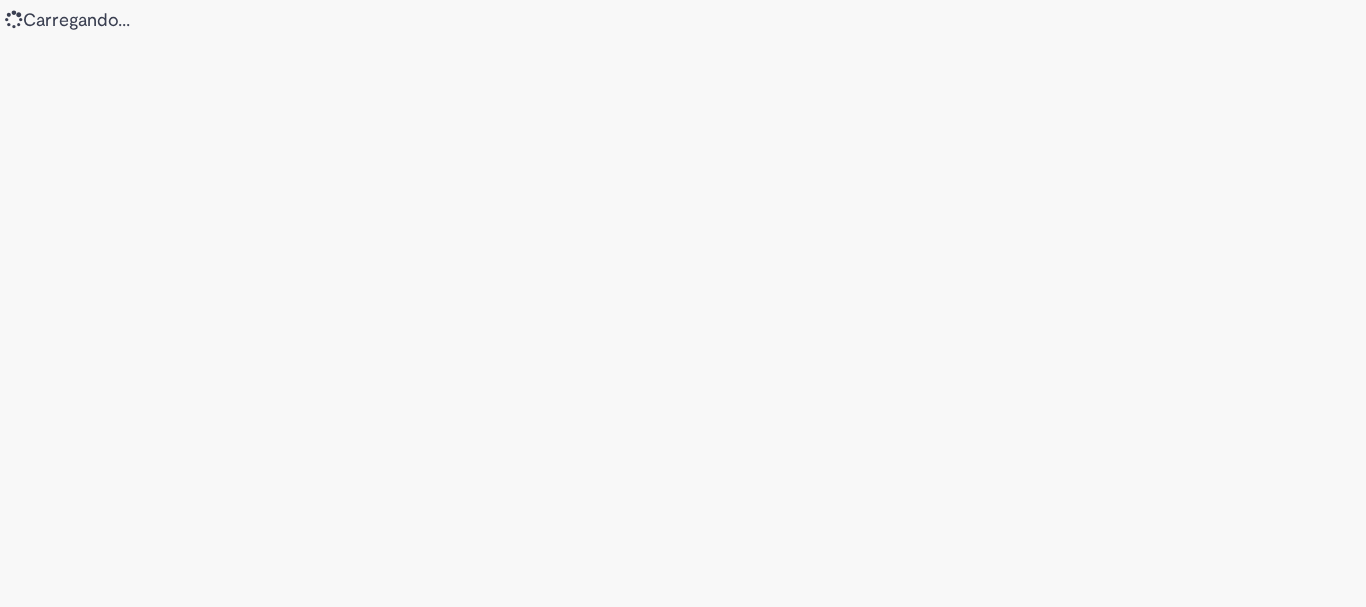 scroll, scrollTop: 0, scrollLeft: 0, axis: both 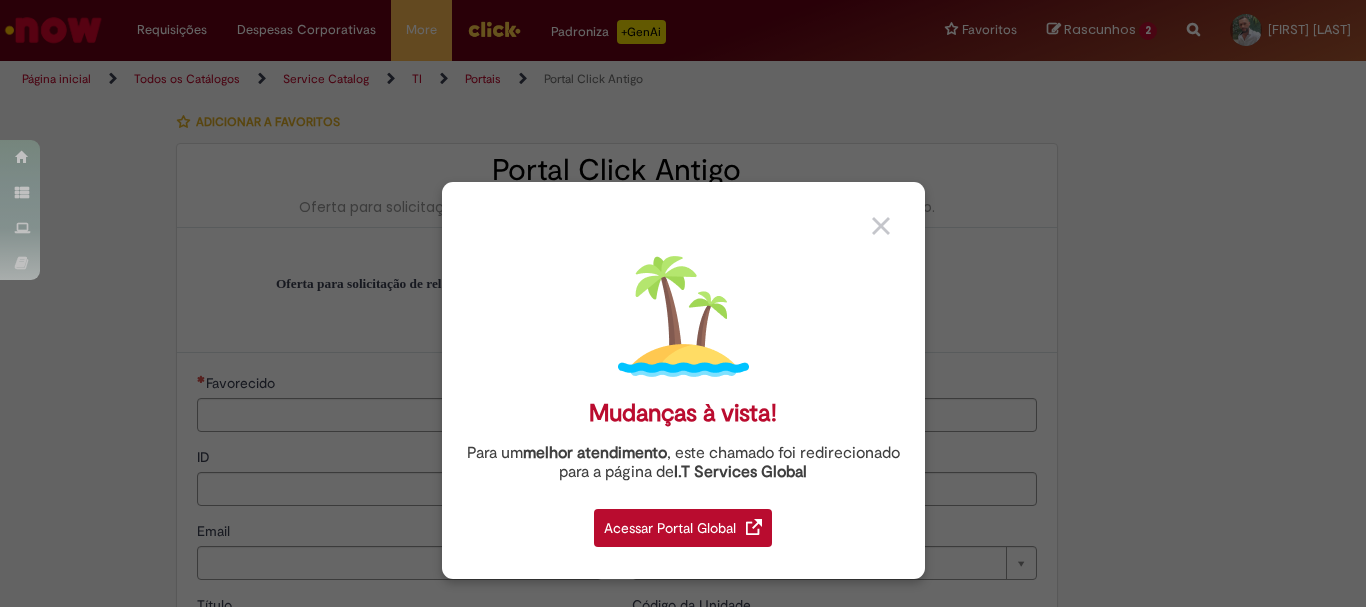 type on "********" 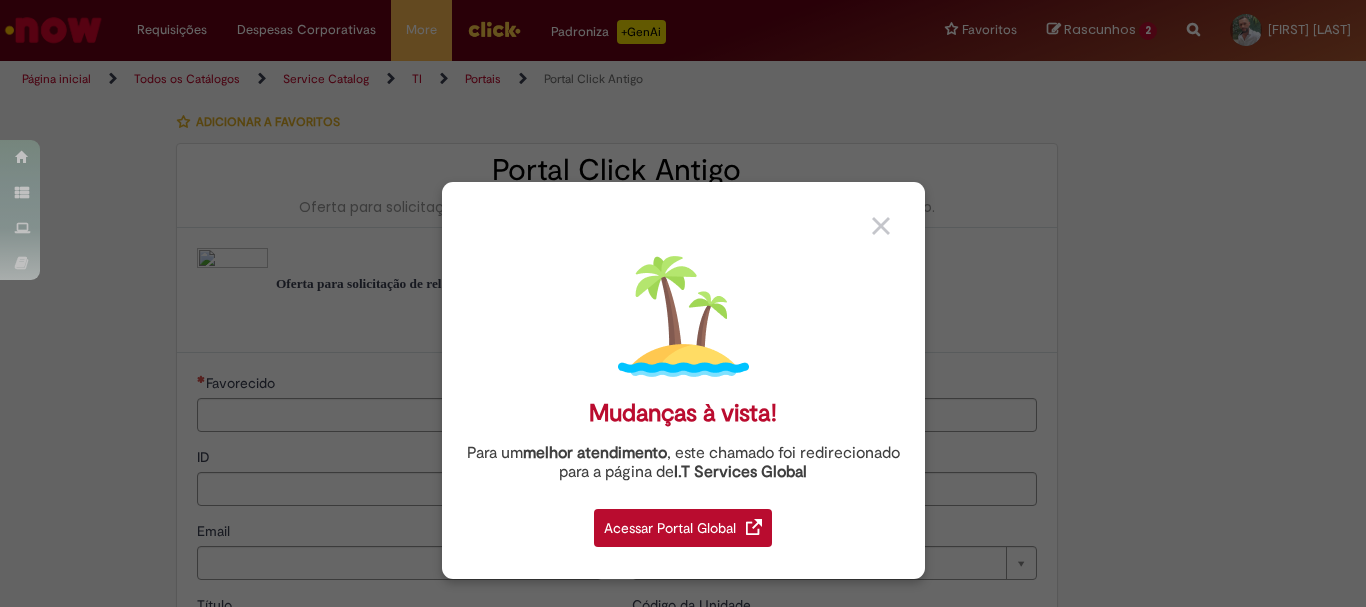 type on "**********" 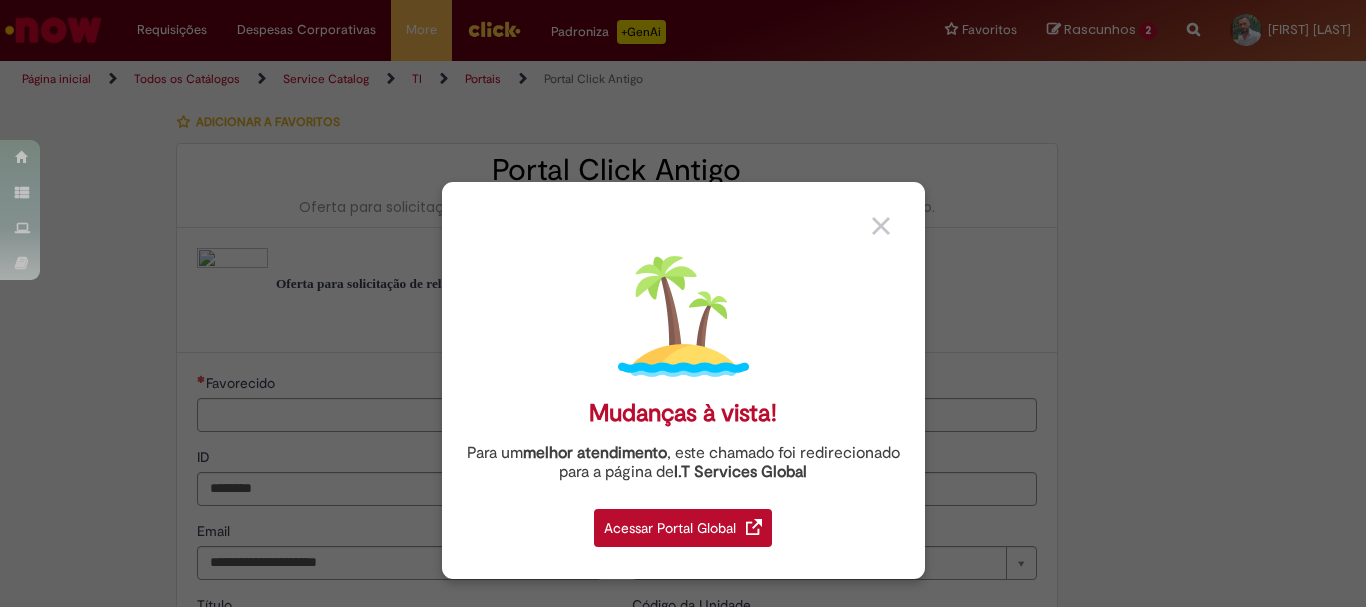 type on "**********" 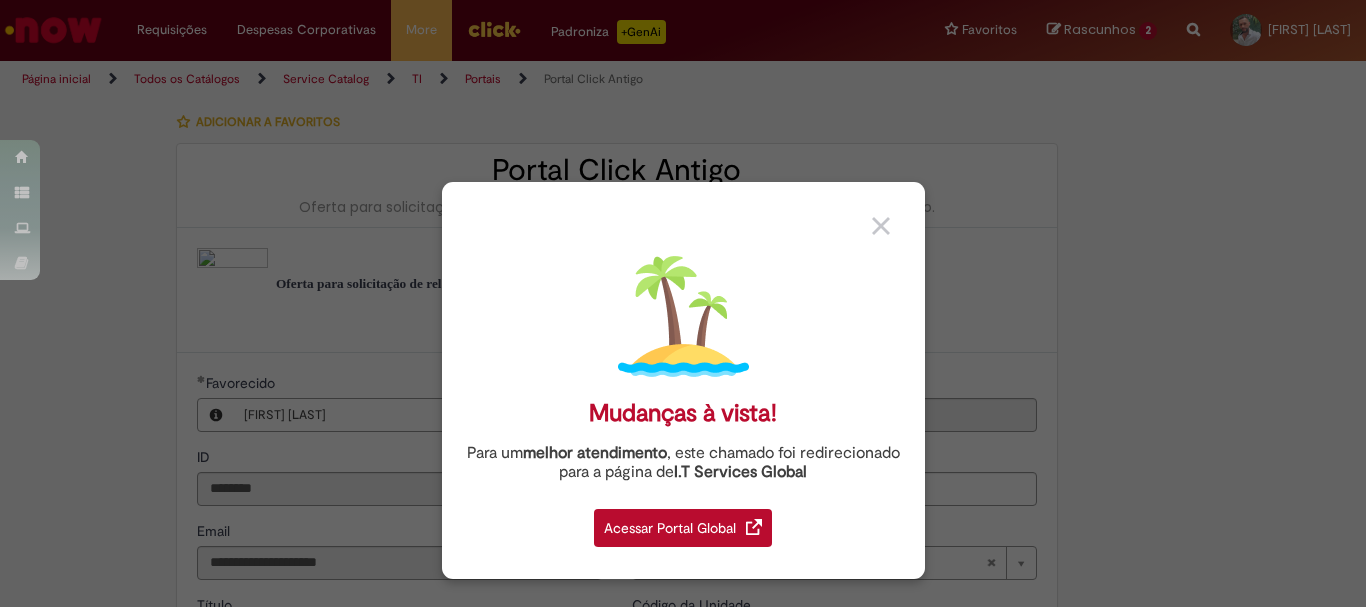 click at bounding box center (881, 226) 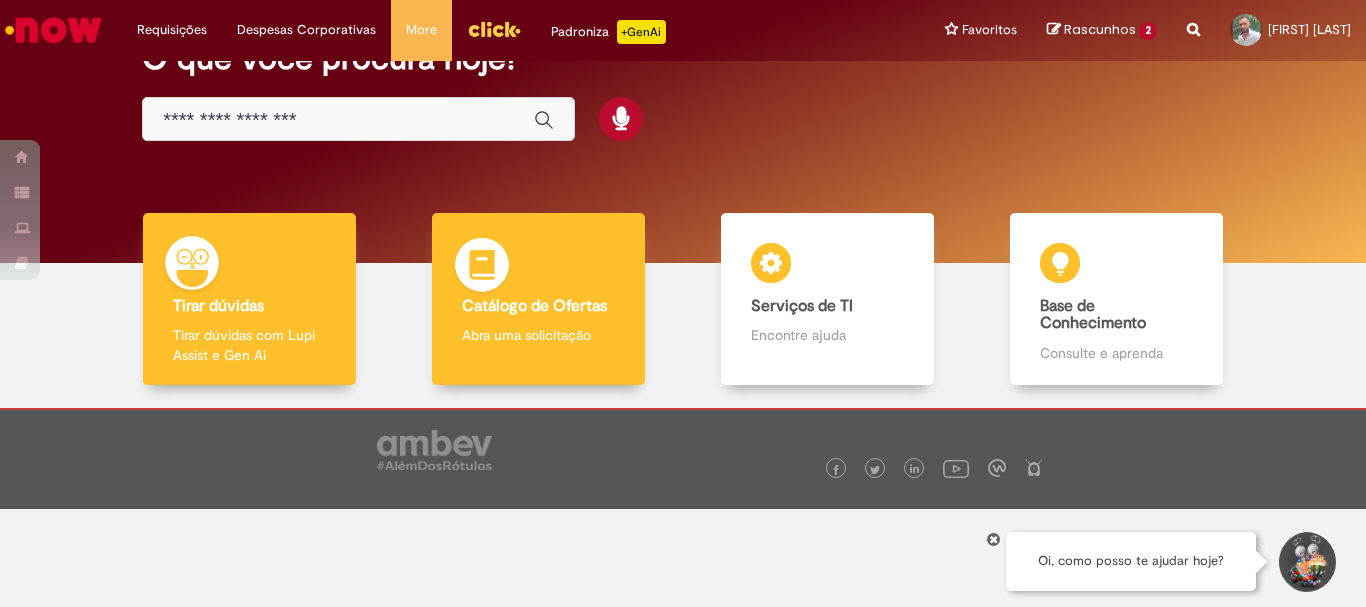 scroll, scrollTop: 0, scrollLeft: 0, axis: both 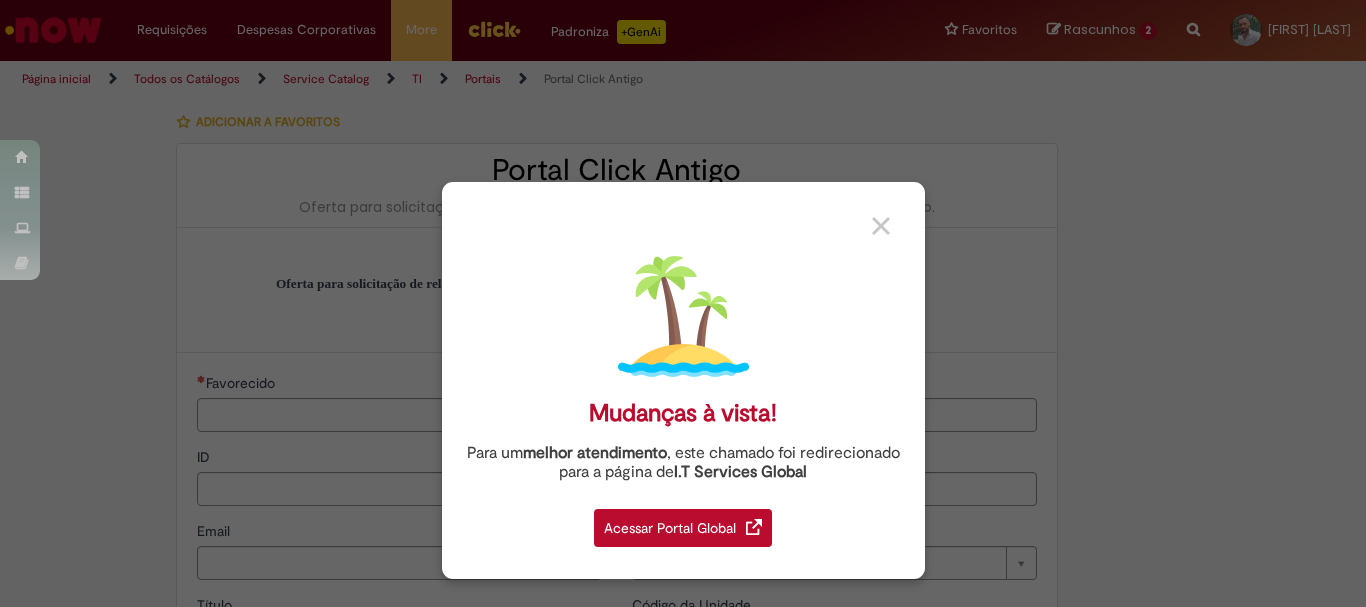 type on "********" 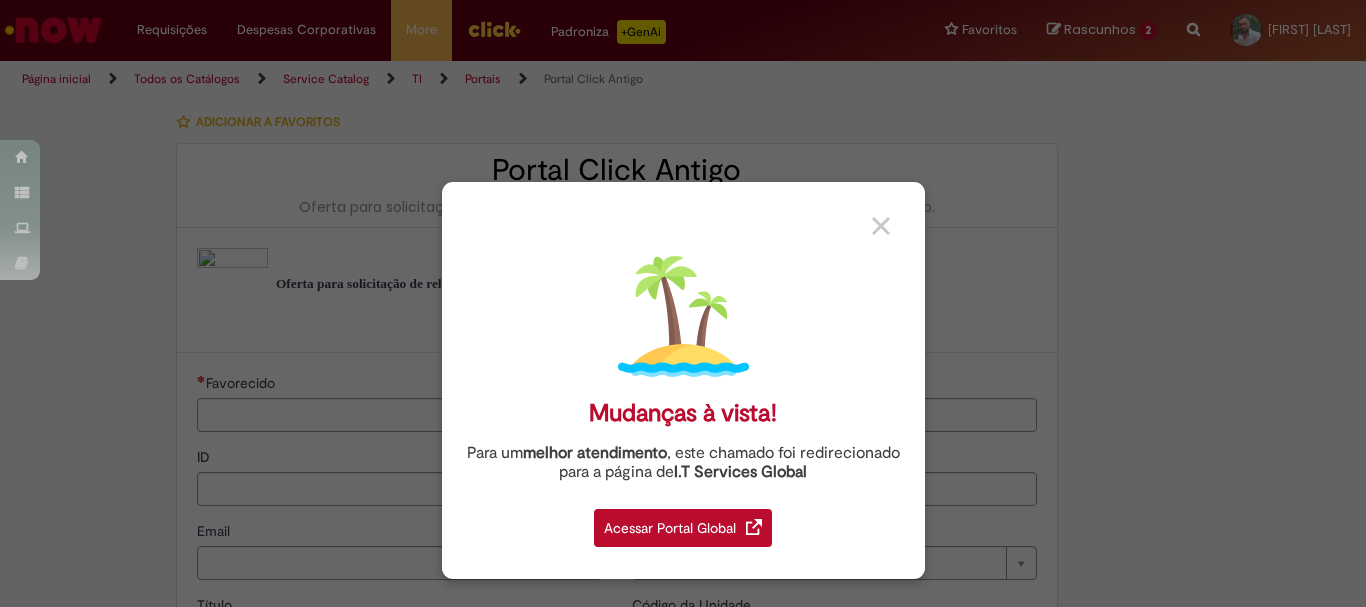 type on "**********" 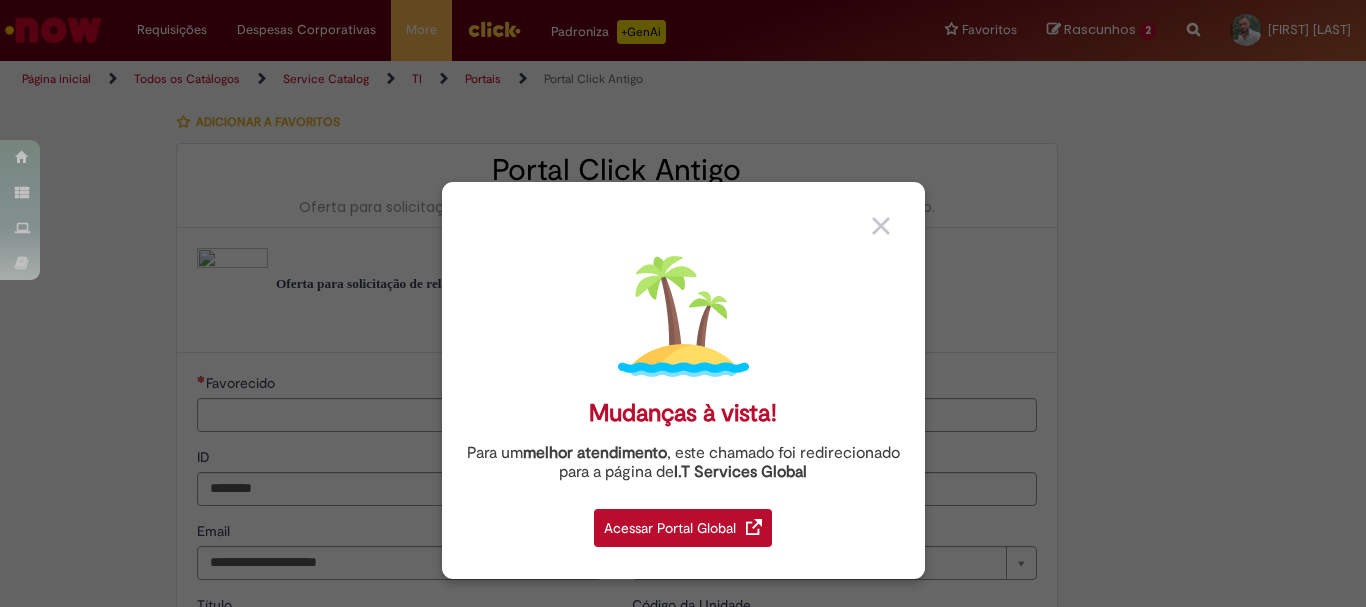 type on "**********" 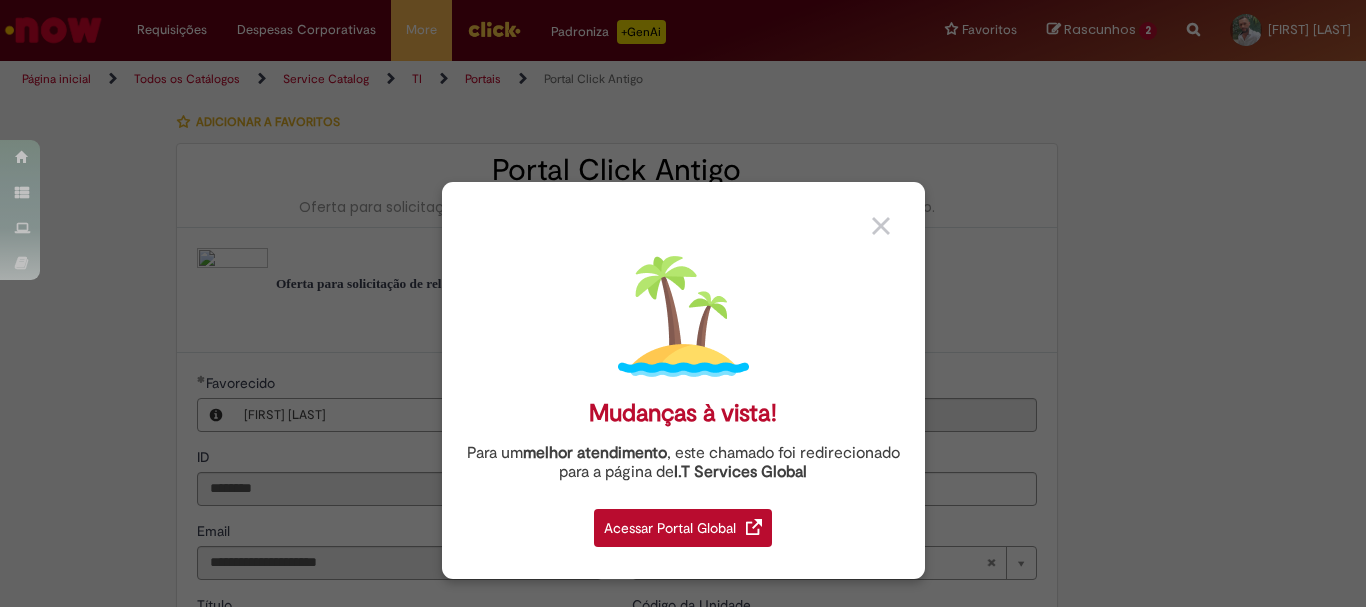 click at bounding box center (881, 226) 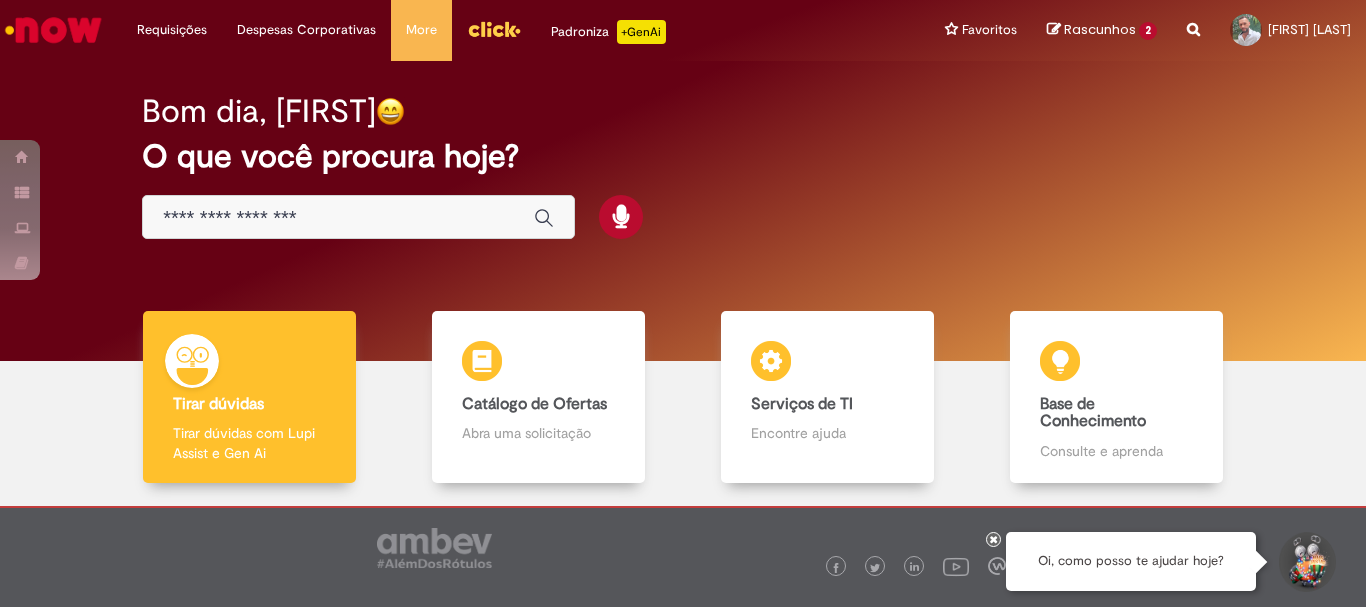 click on "Rascunhos" at bounding box center [1100, 29] 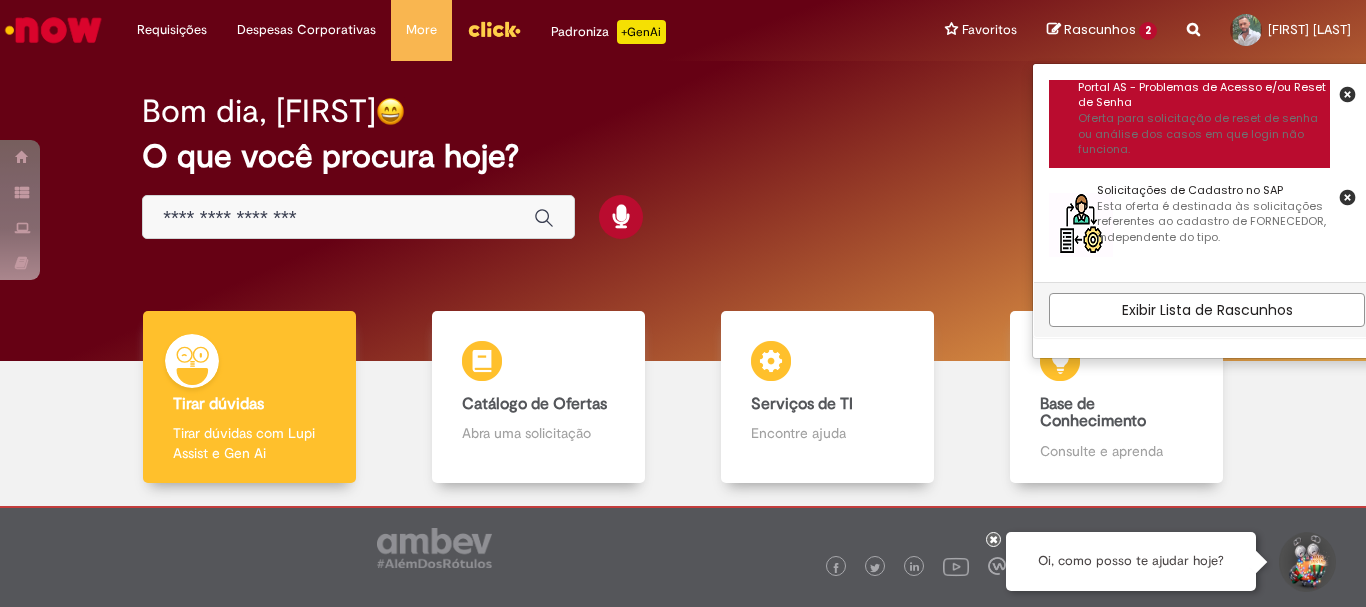 click on "Oferta para solicitação de reset de senha ou análise dos casos em que login não funciona." at bounding box center [1204, 134] 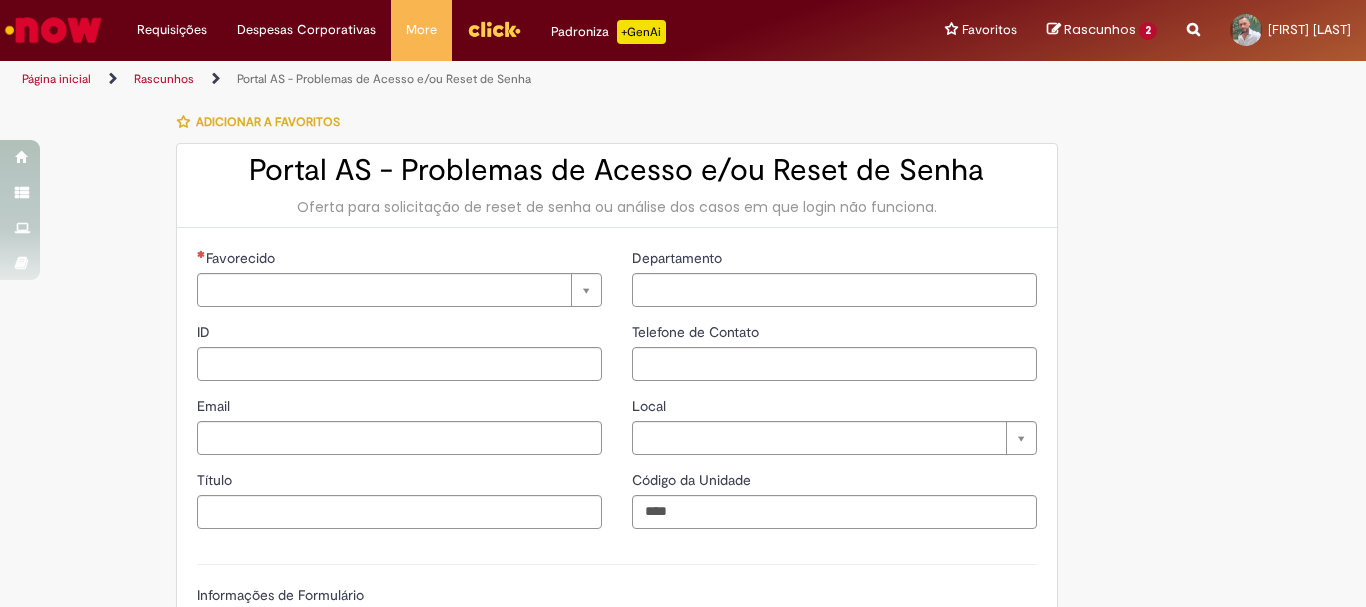 type on "********" 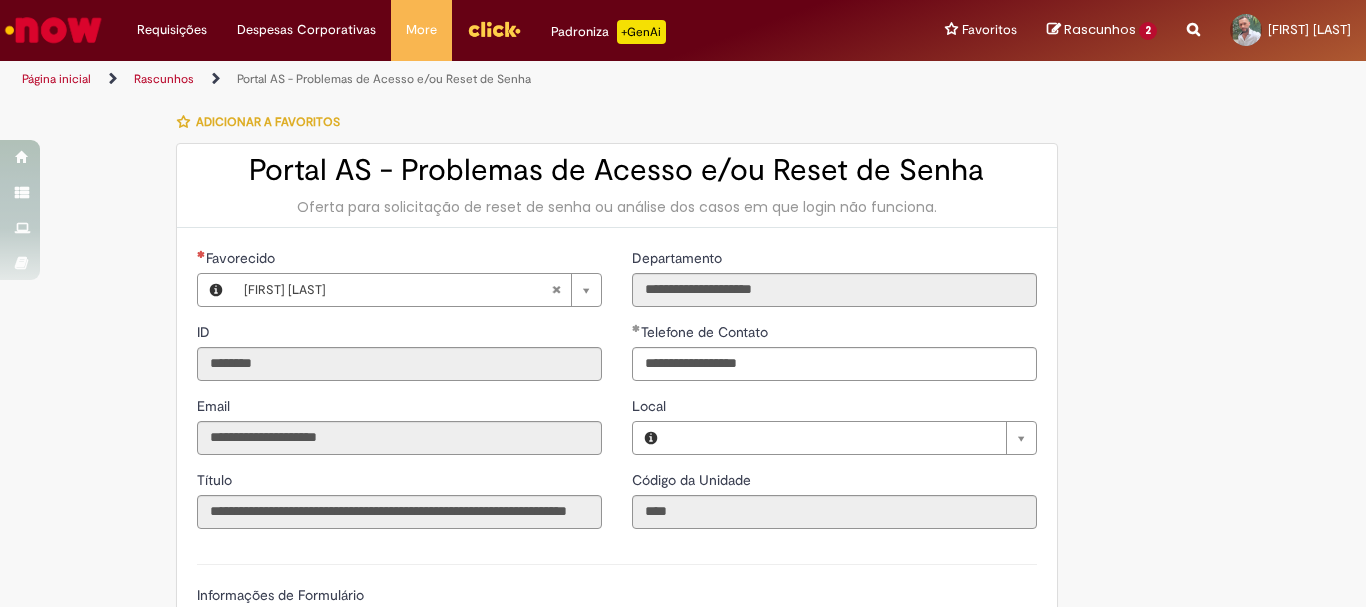 type on "**********" 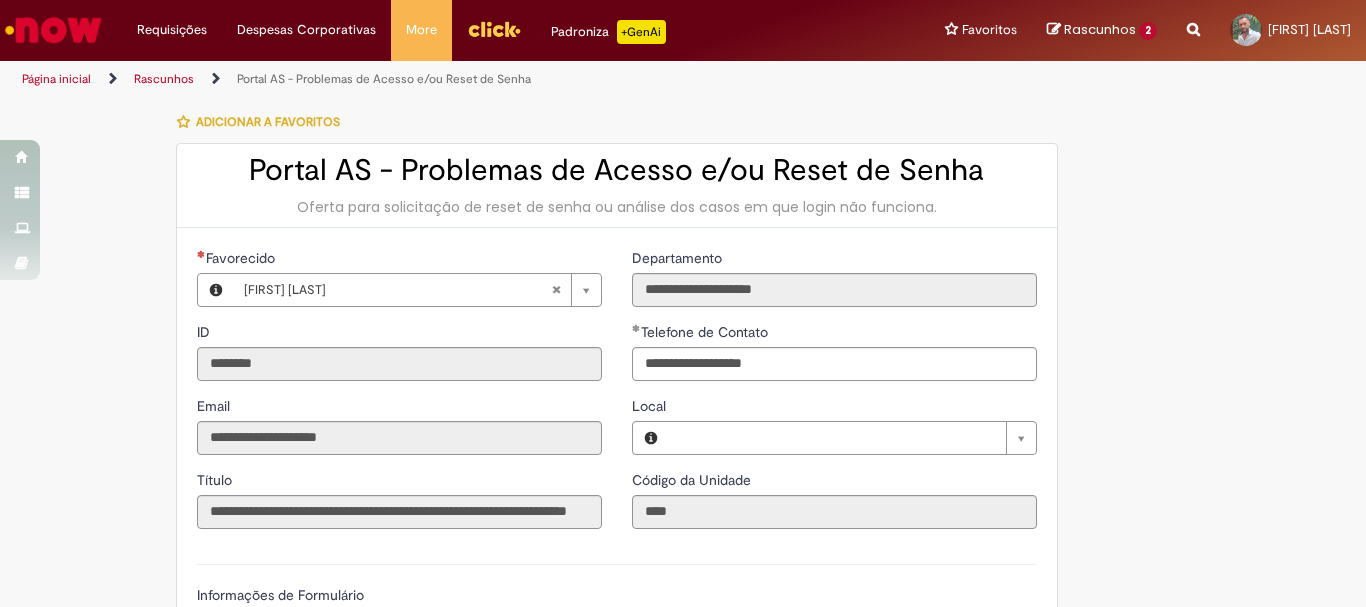 type on "**********" 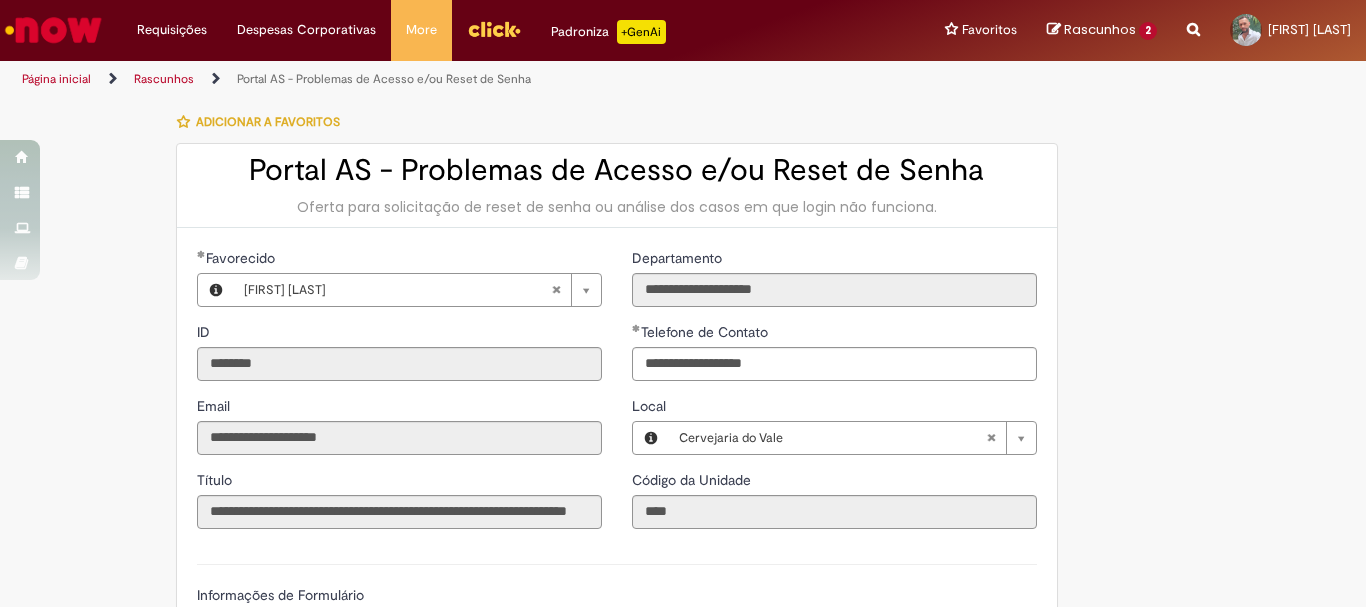 scroll, scrollTop: 100, scrollLeft: 0, axis: vertical 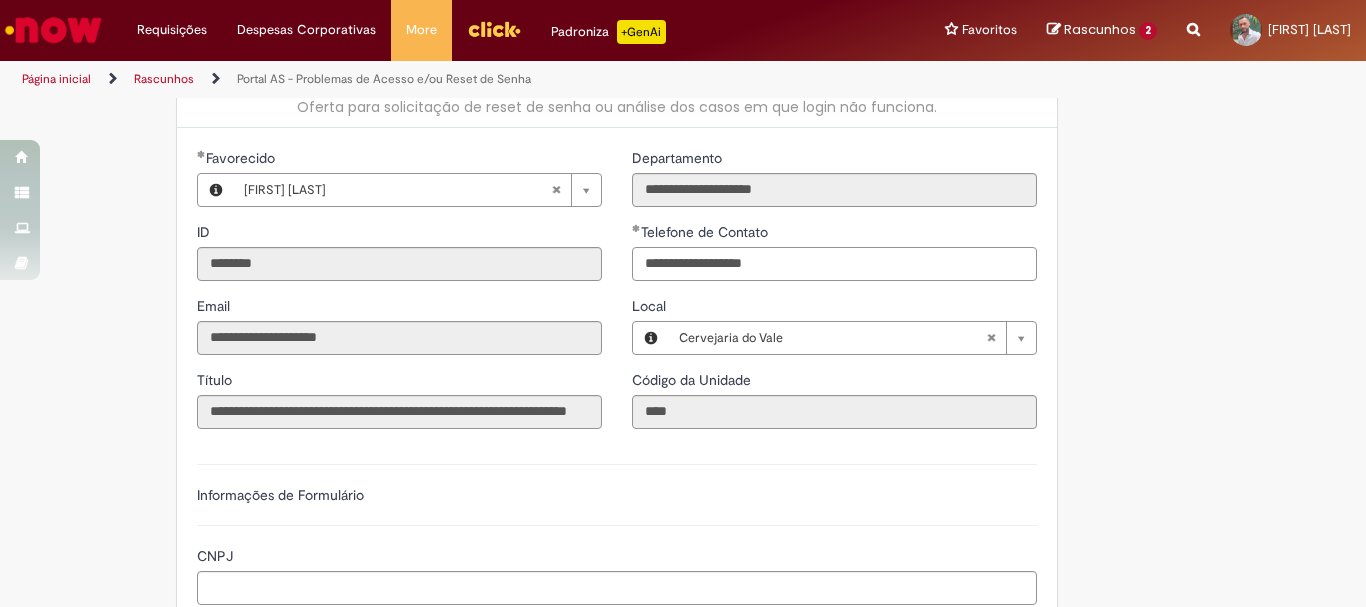 click on "**********" at bounding box center [834, 264] 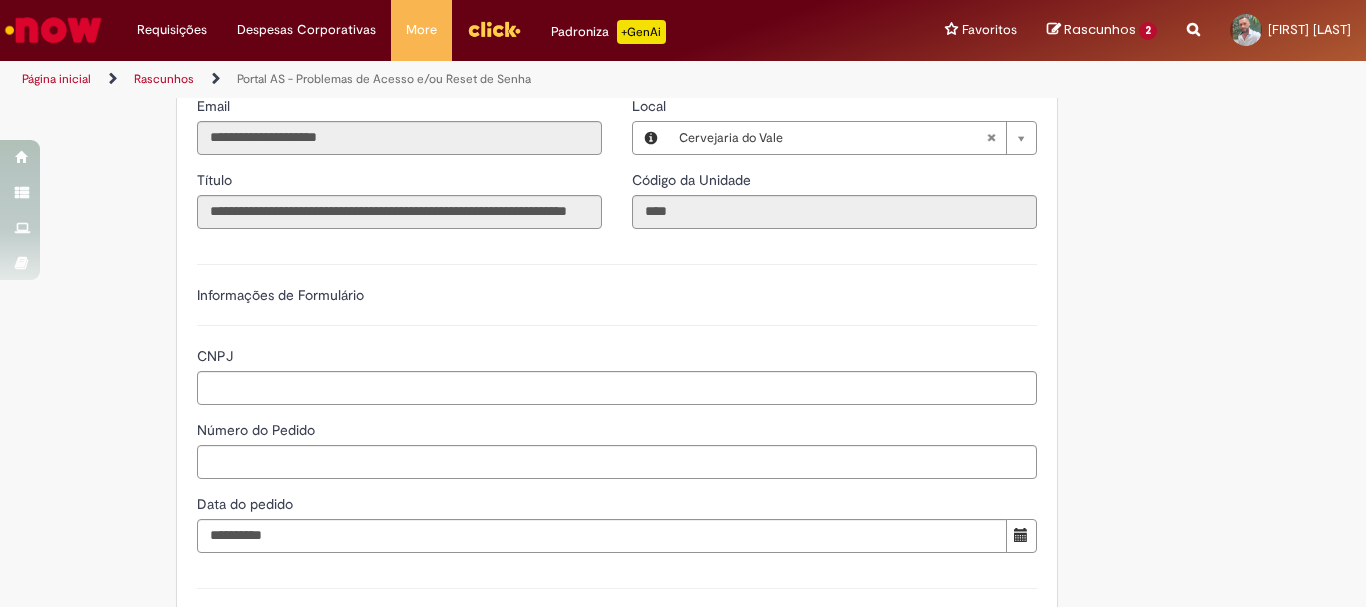 scroll, scrollTop: 400, scrollLeft: 0, axis: vertical 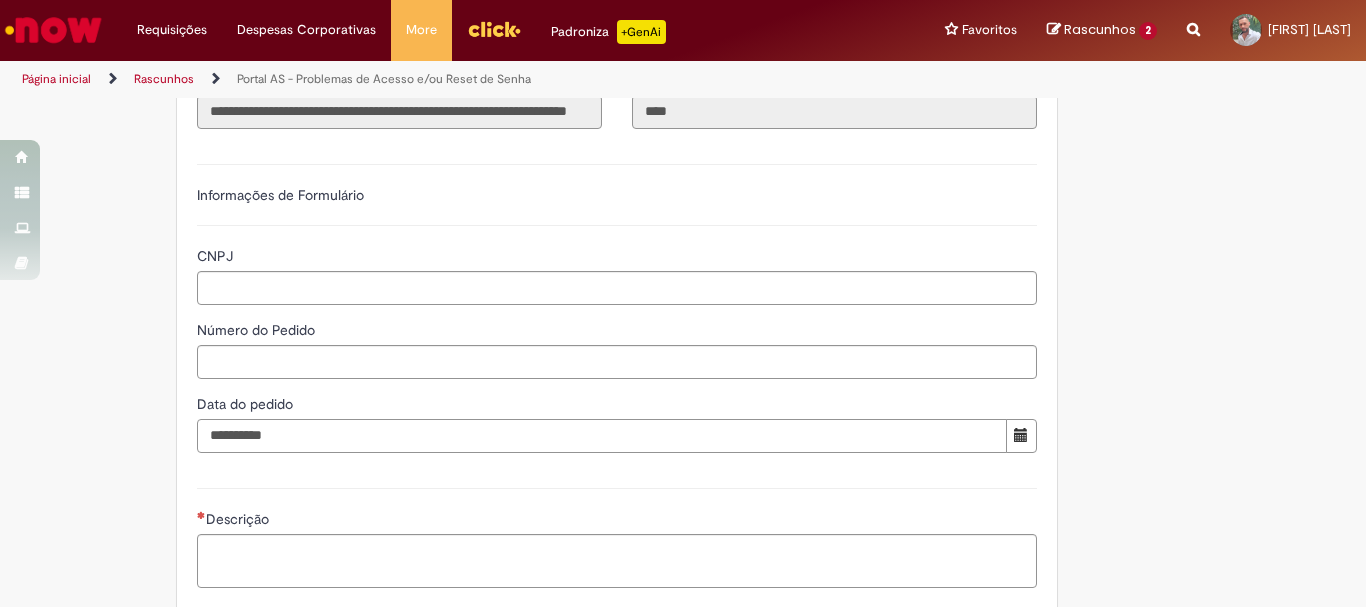click on "Data do pedido" at bounding box center (602, 436) 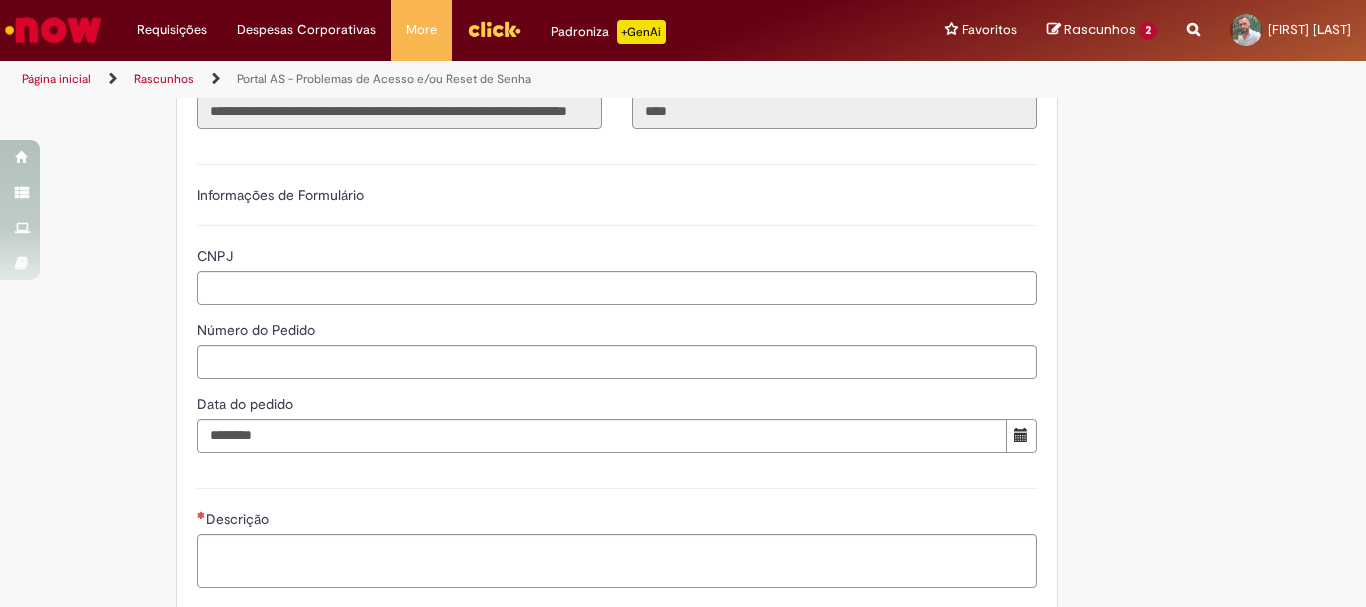click on "**********" at bounding box center [617, 225] 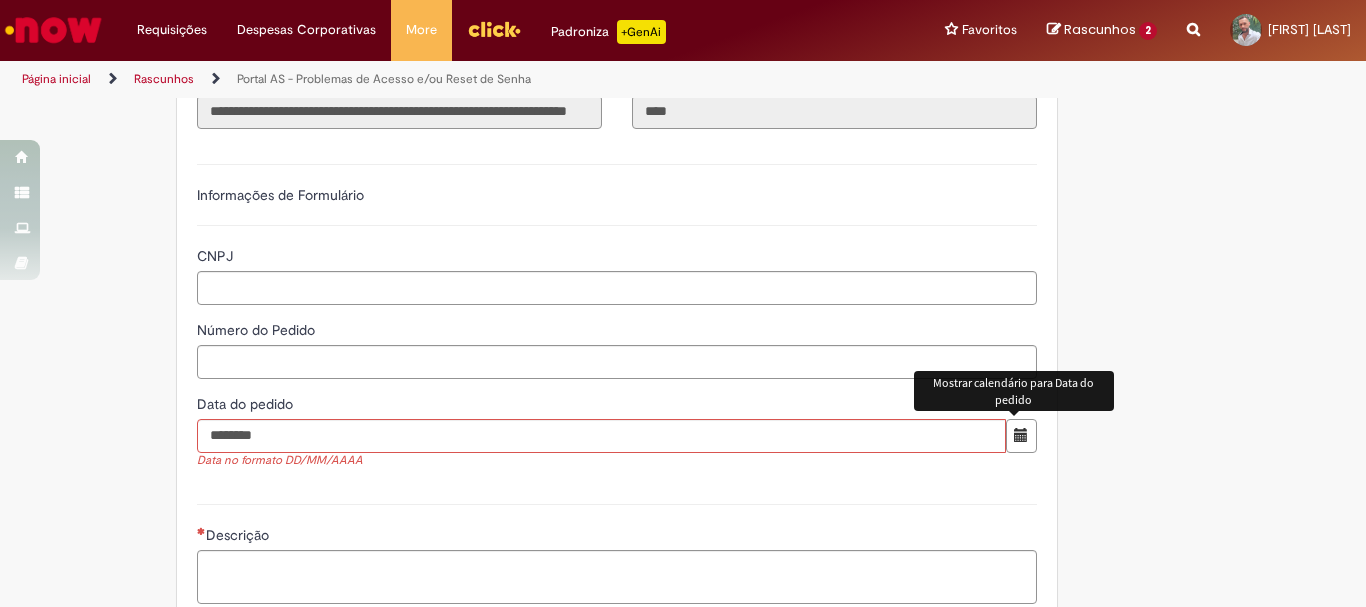 click at bounding box center [1021, 435] 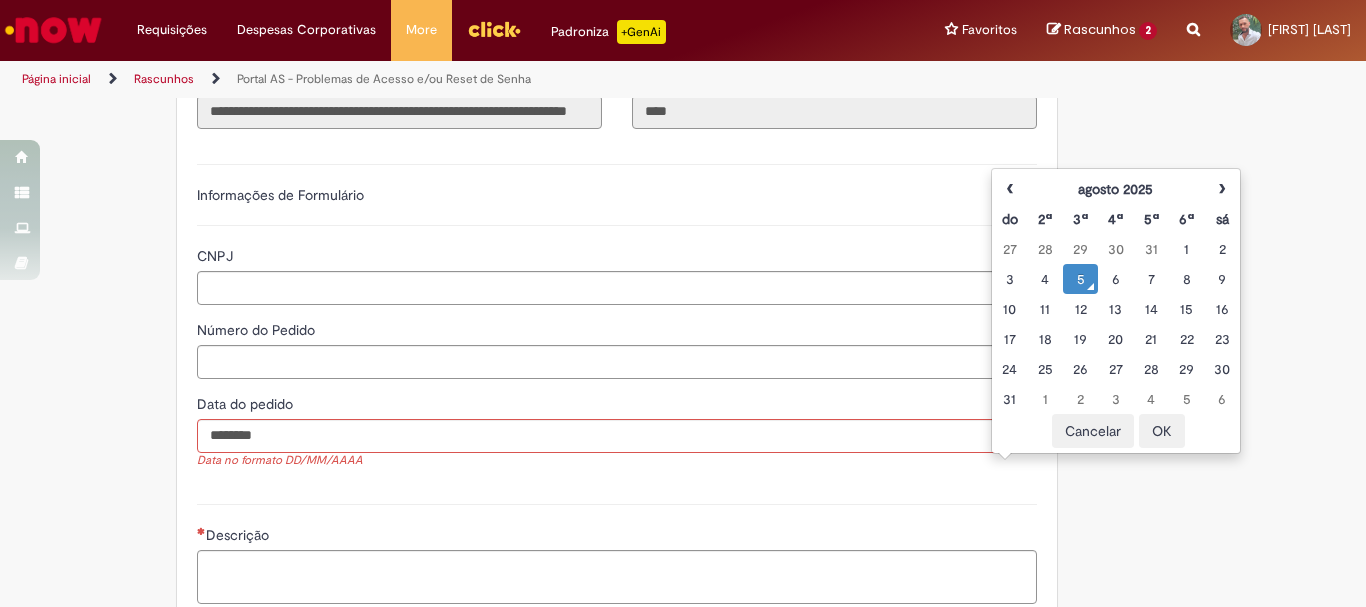 click on "5" at bounding box center [1080, 279] 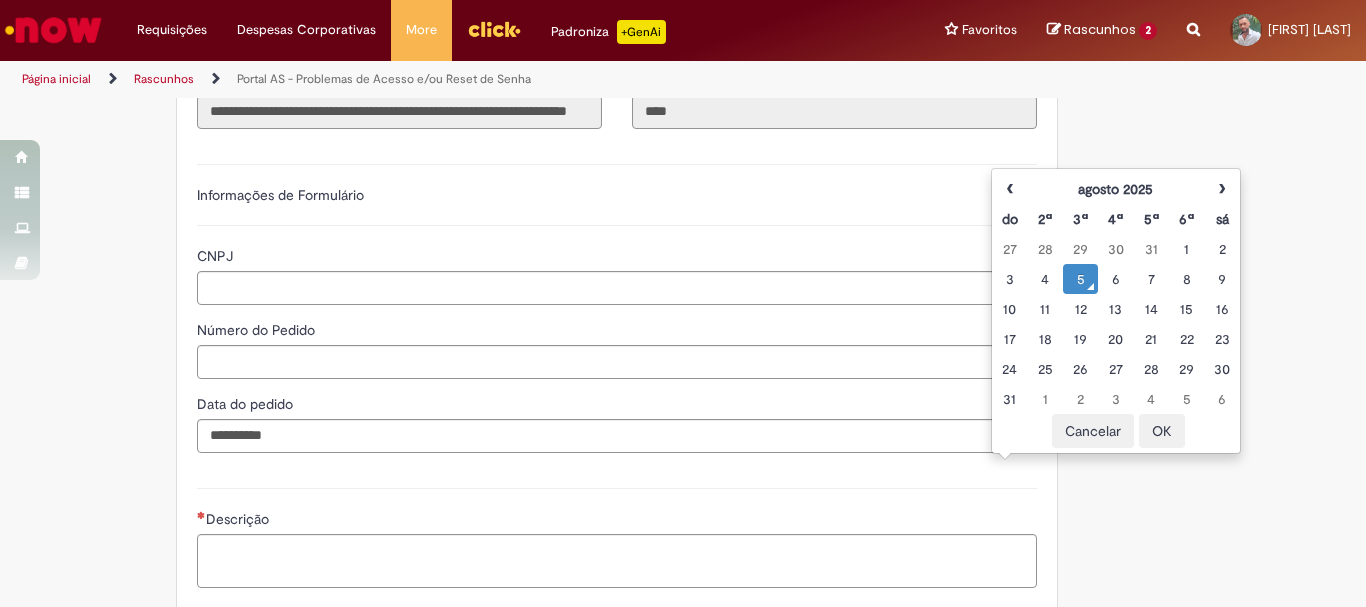 scroll, scrollTop: 500, scrollLeft: 0, axis: vertical 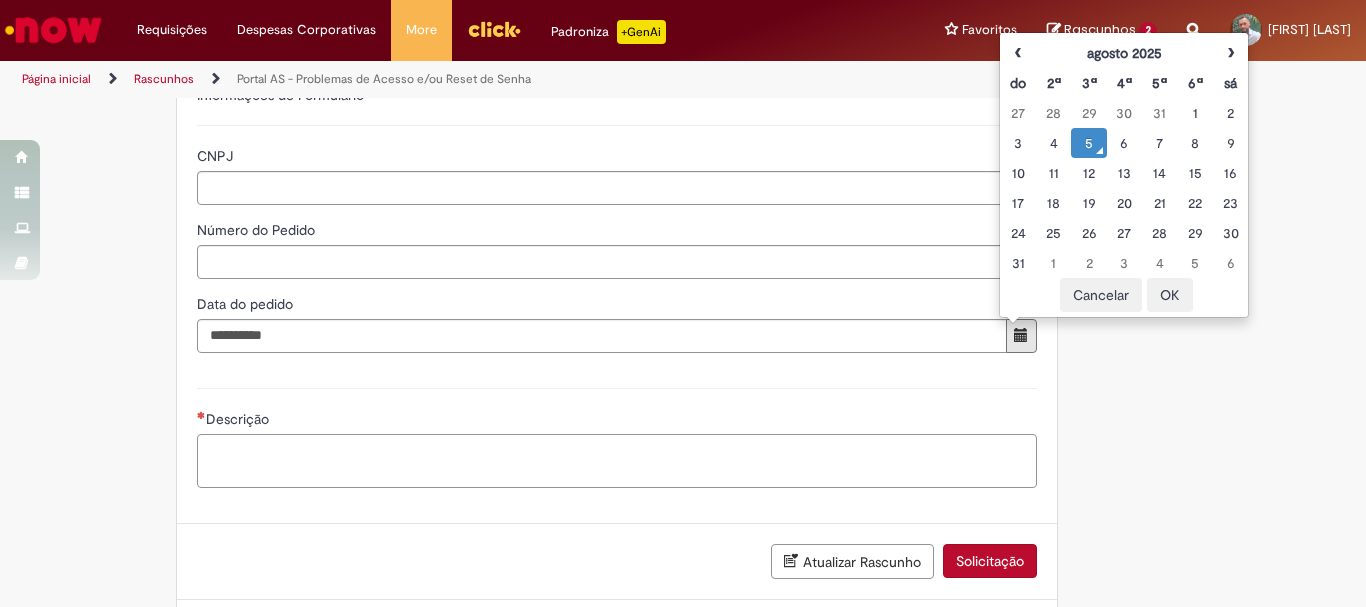 click on "Descrição" at bounding box center (617, 461) 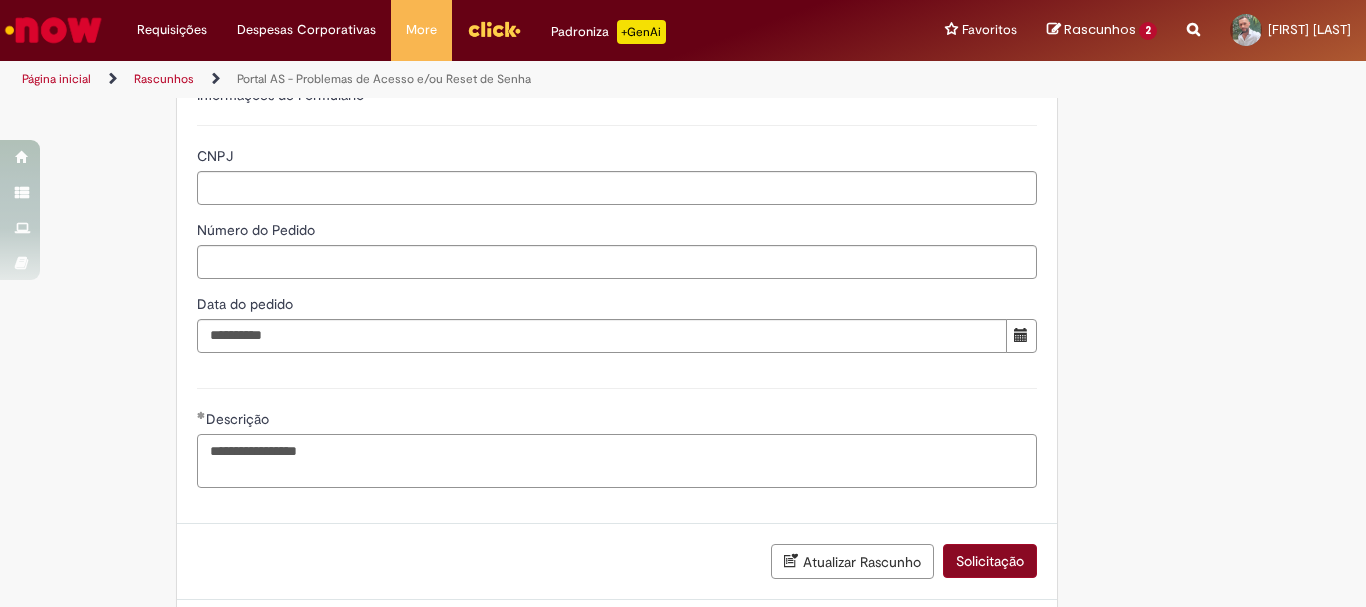 type on "**********" 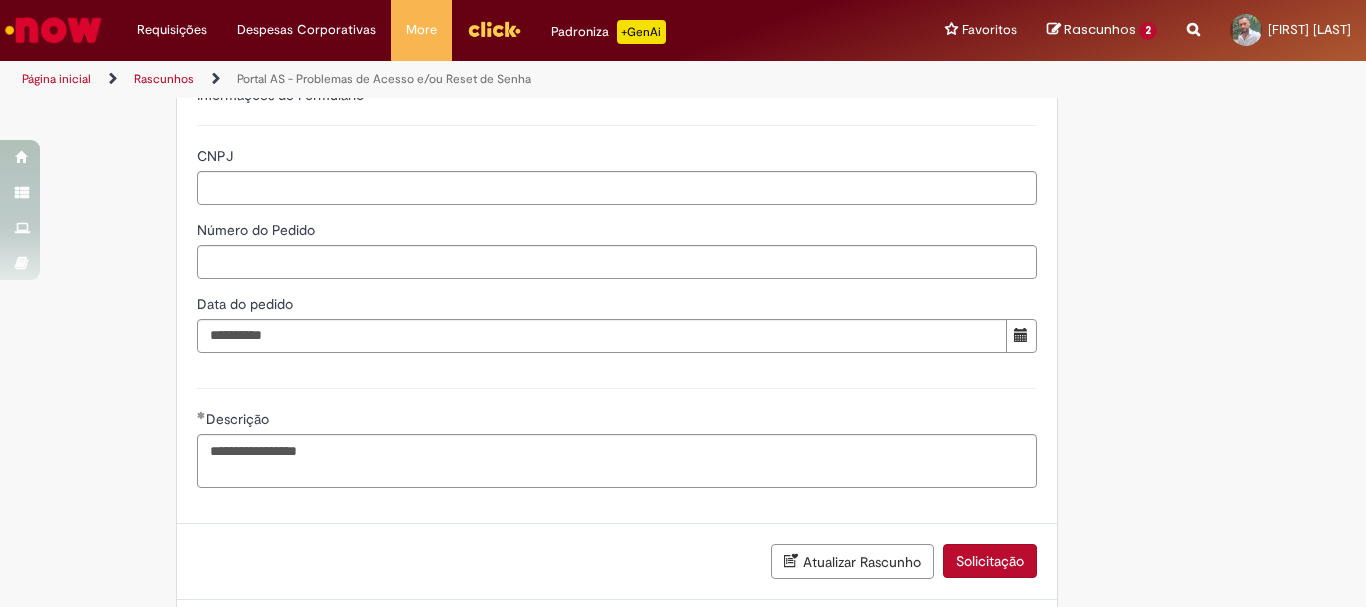 click on "Solicitação" at bounding box center (990, 561) 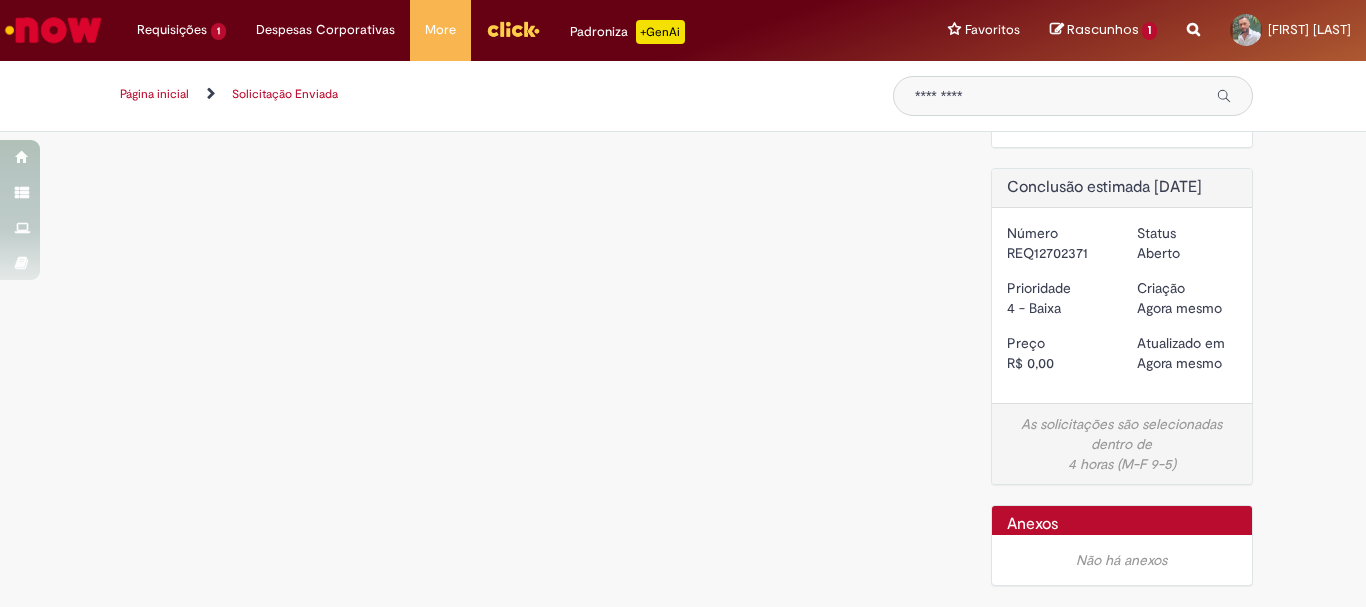 scroll, scrollTop: 0, scrollLeft: 0, axis: both 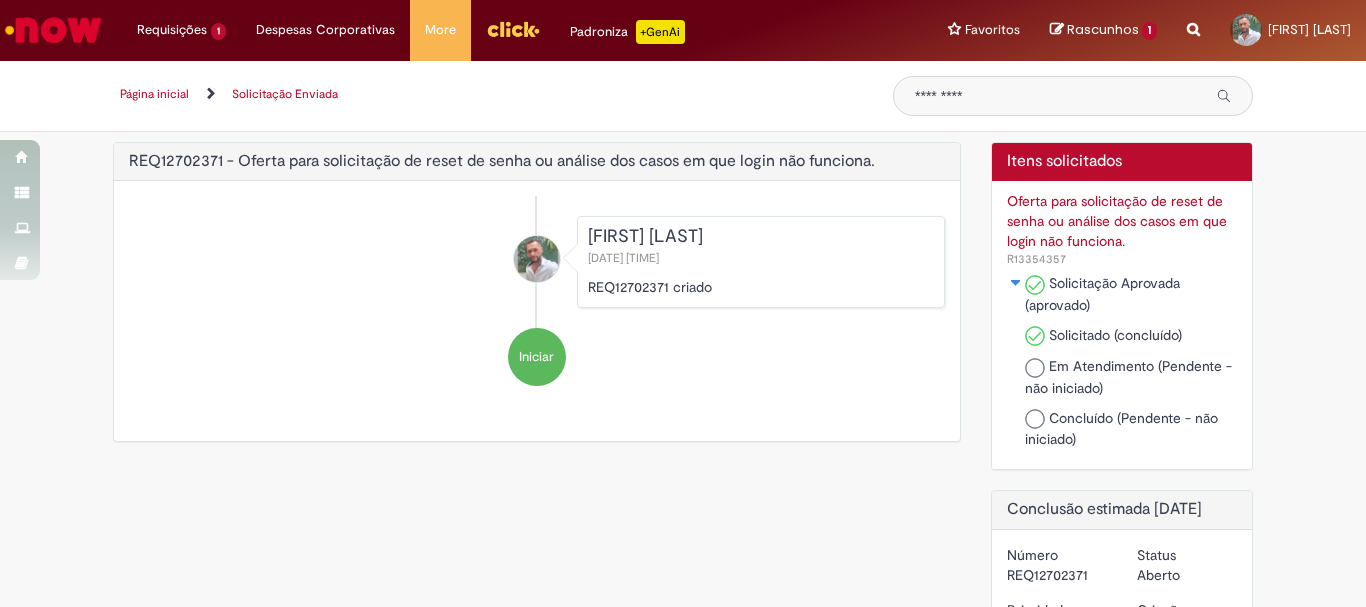 click on "Iniciar" at bounding box center [537, 357] 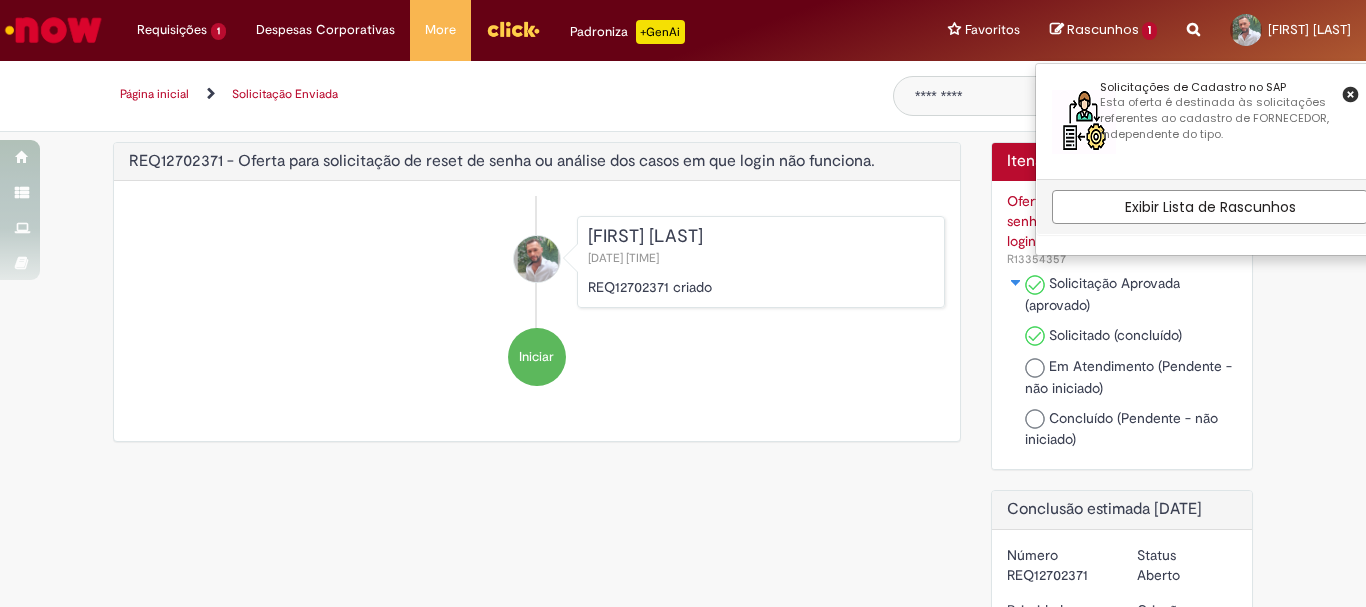 click on "Página inicial
Solicitação Enviada" at bounding box center [488, 94] 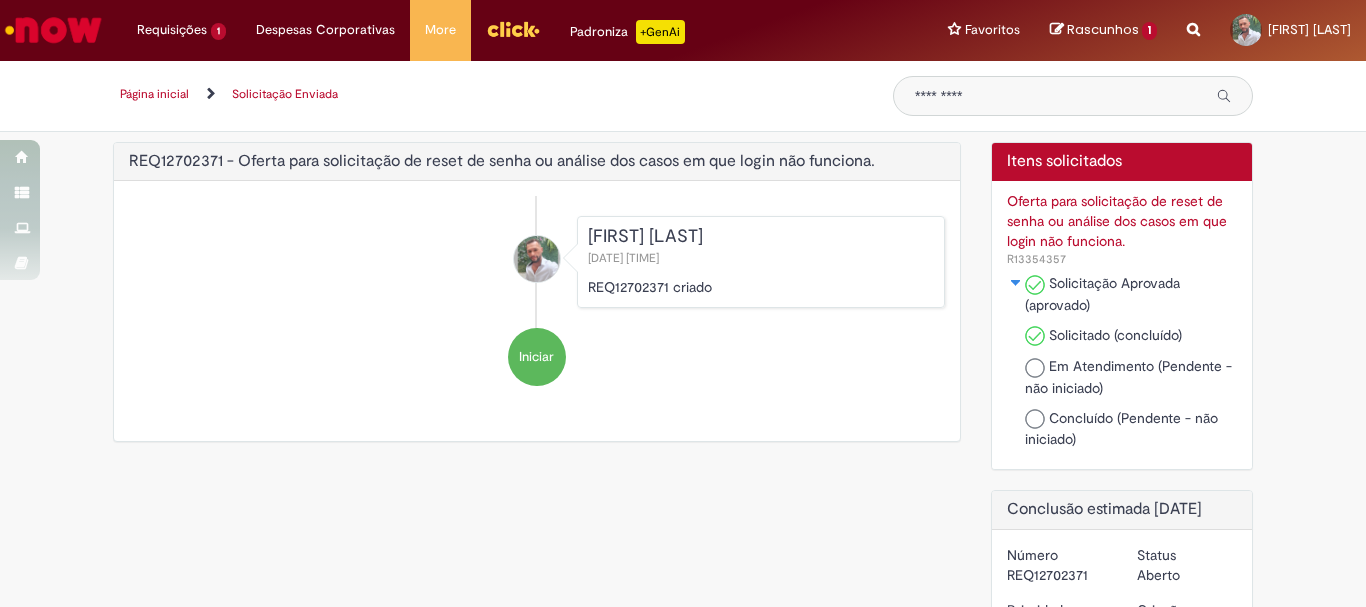 click on "Carlos Eduardo Dos Santos
05/08/2025 10:11:22
REQ12702371 criado" at bounding box center [537, 262] 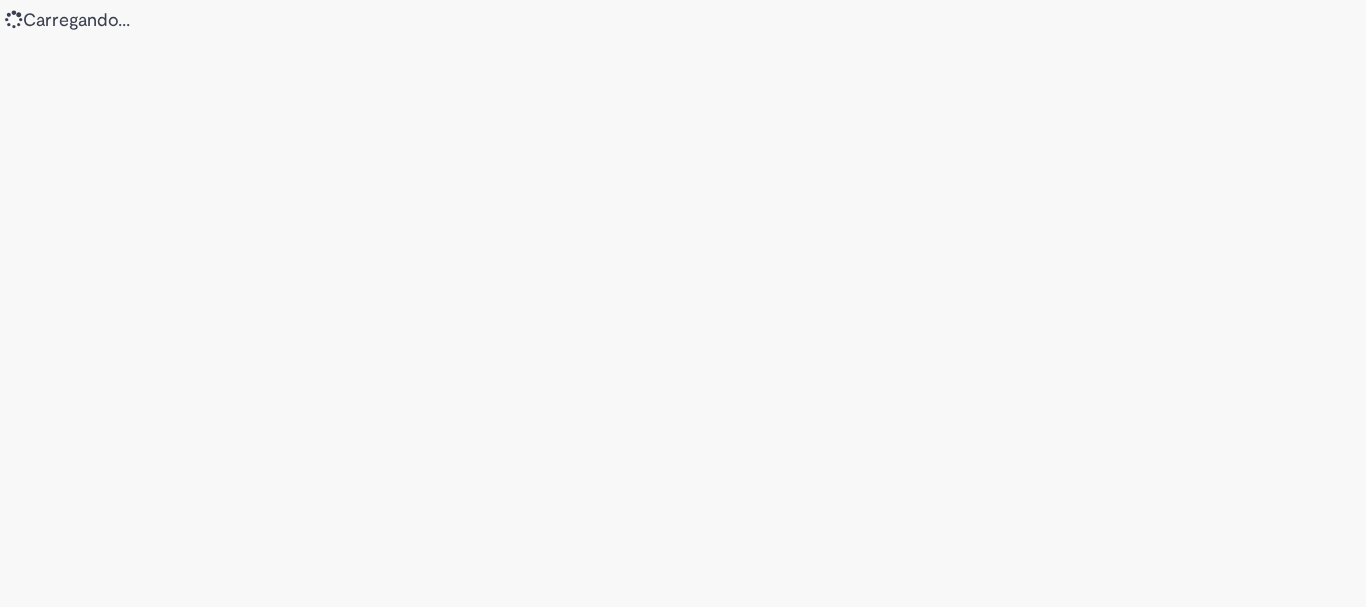 scroll, scrollTop: 0, scrollLeft: 0, axis: both 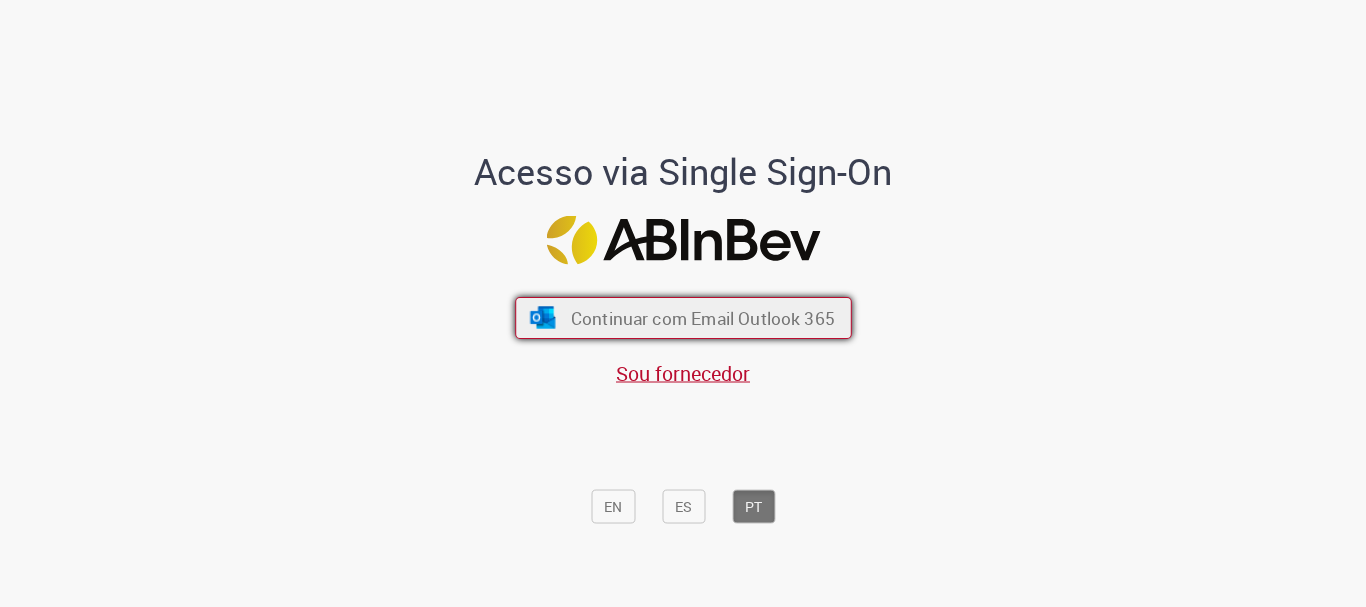 click on "Continuar com Email Outlook 365" at bounding box center (702, 318) 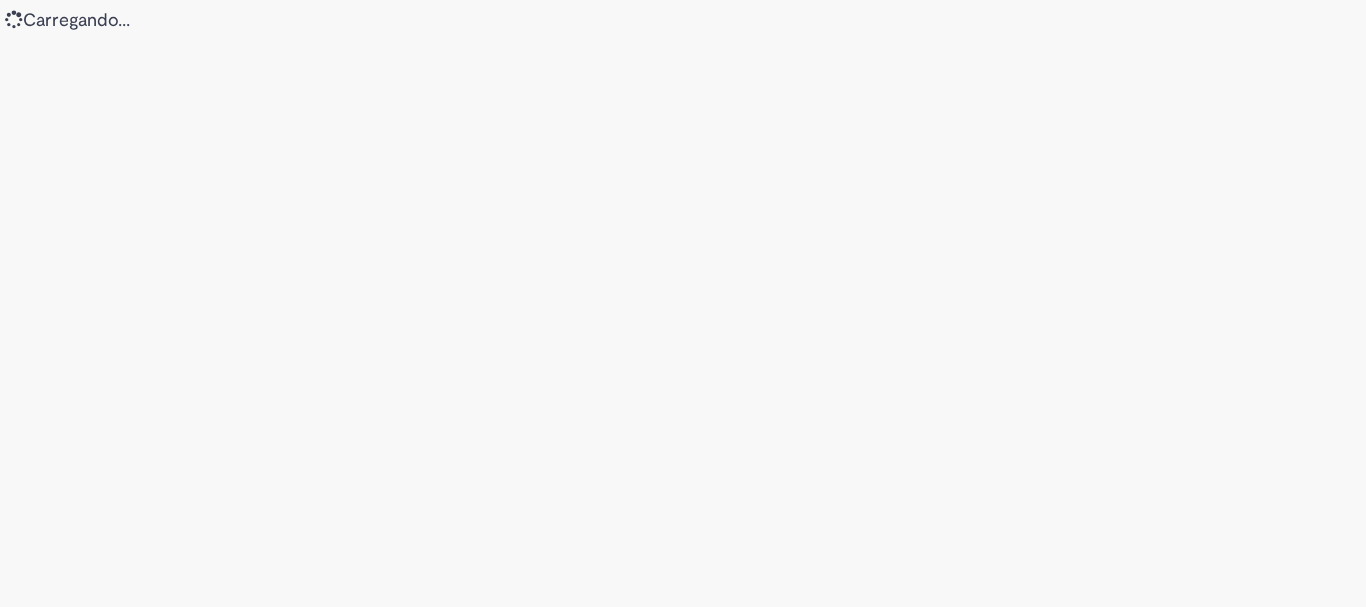 scroll, scrollTop: 0, scrollLeft: 0, axis: both 